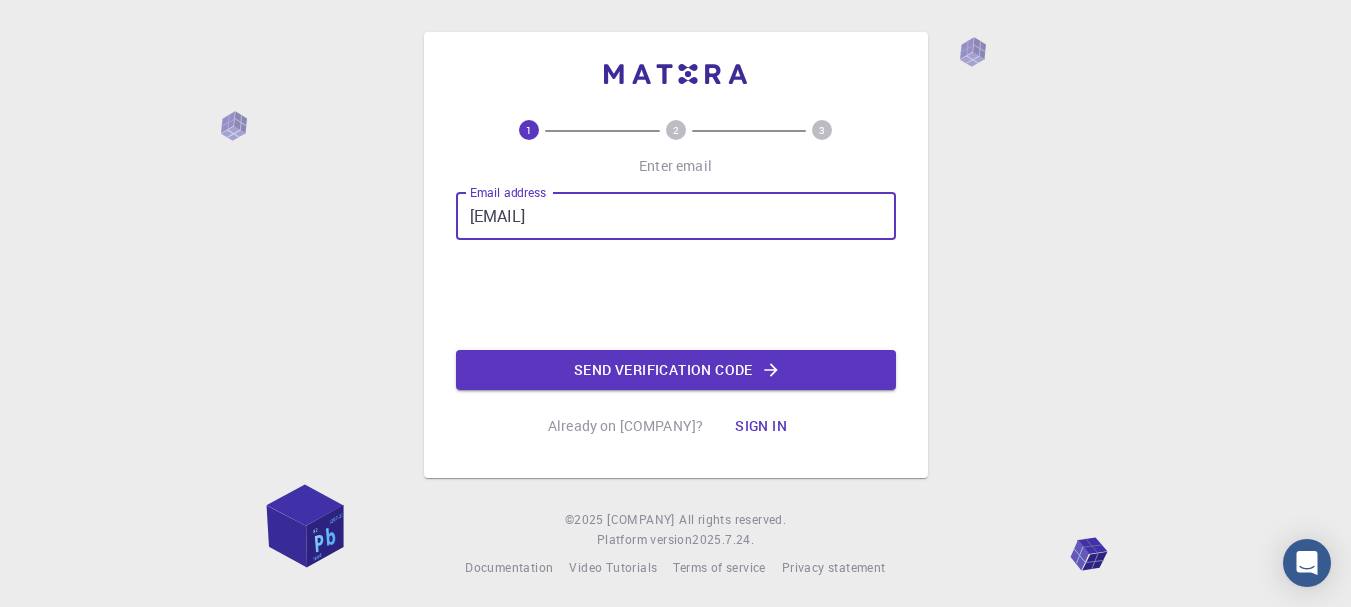 scroll, scrollTop: 0, scrollLeft: 0, axis: both 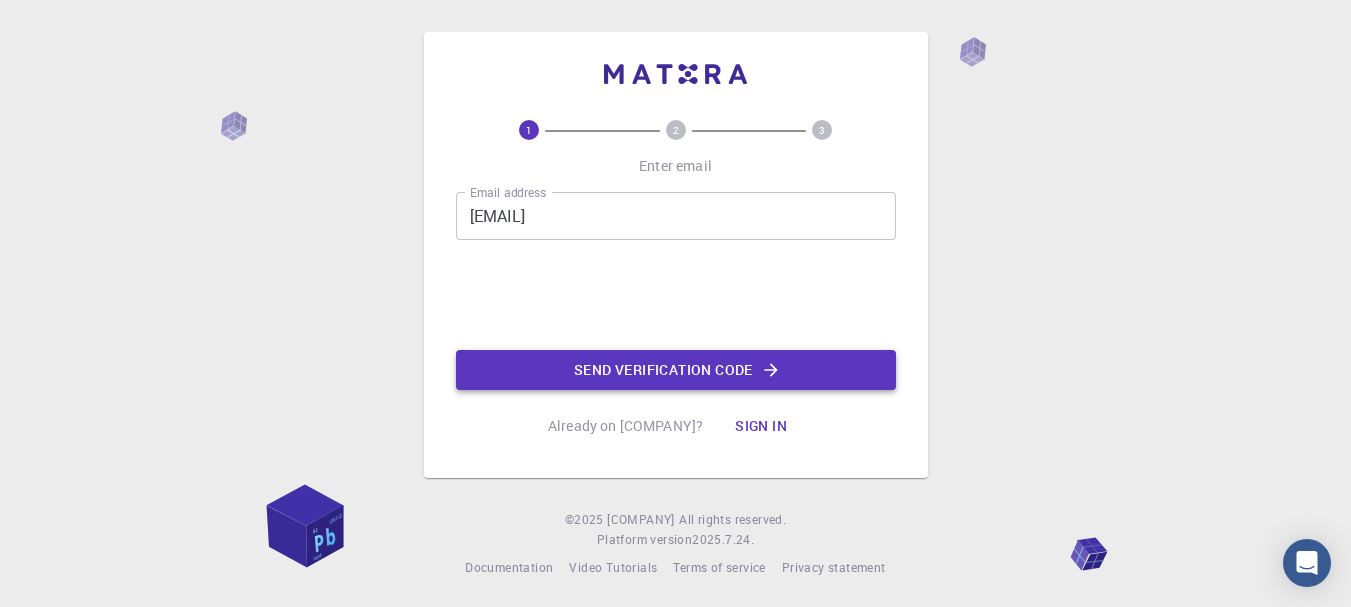 click on "Send verification code" 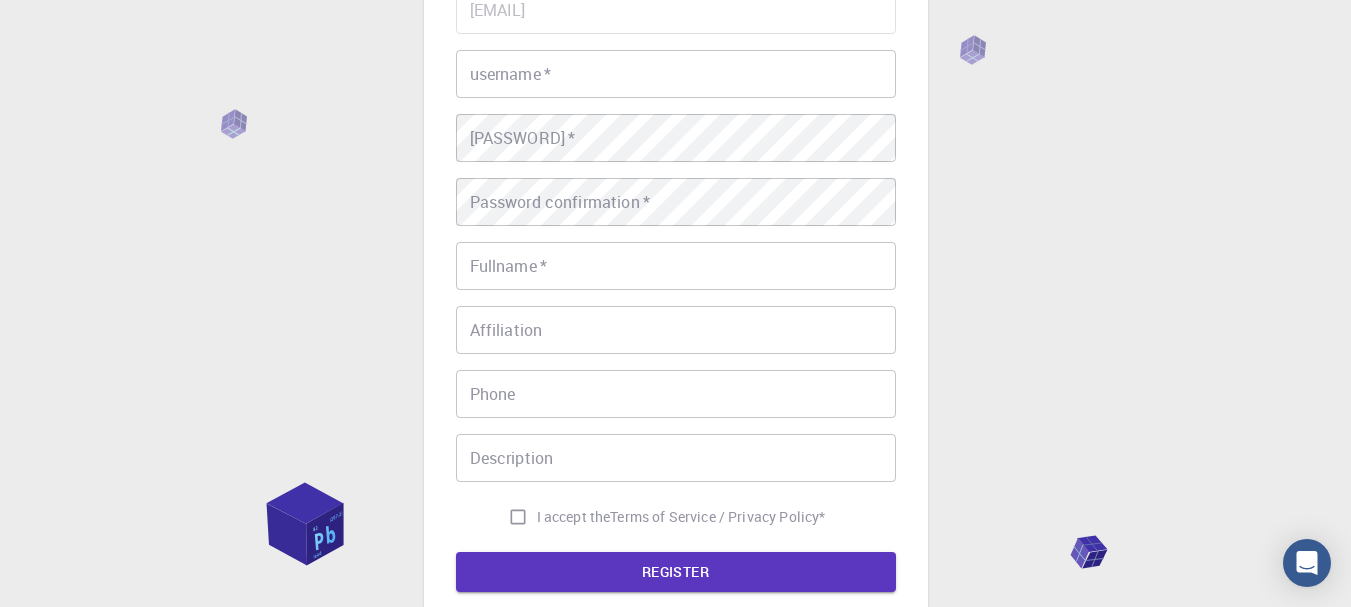 scroll, scrollTop: 136, scrollLeft: 0, axis: vertical 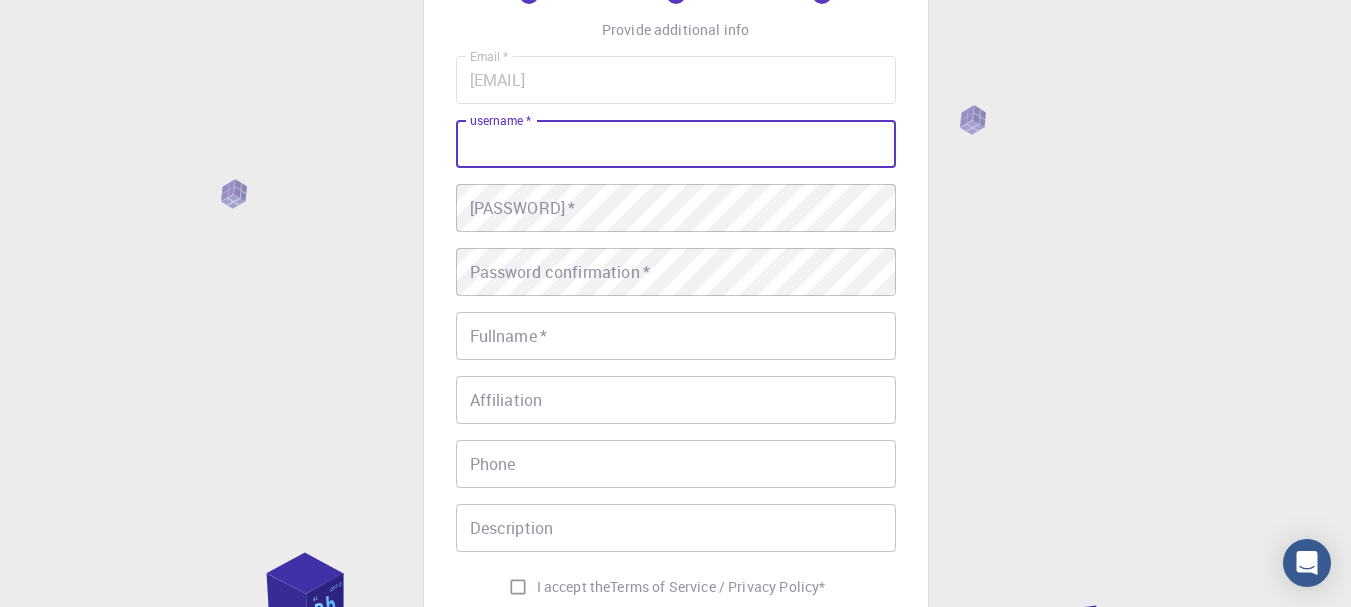 click on "username   *" at bounding box center [676, 144] 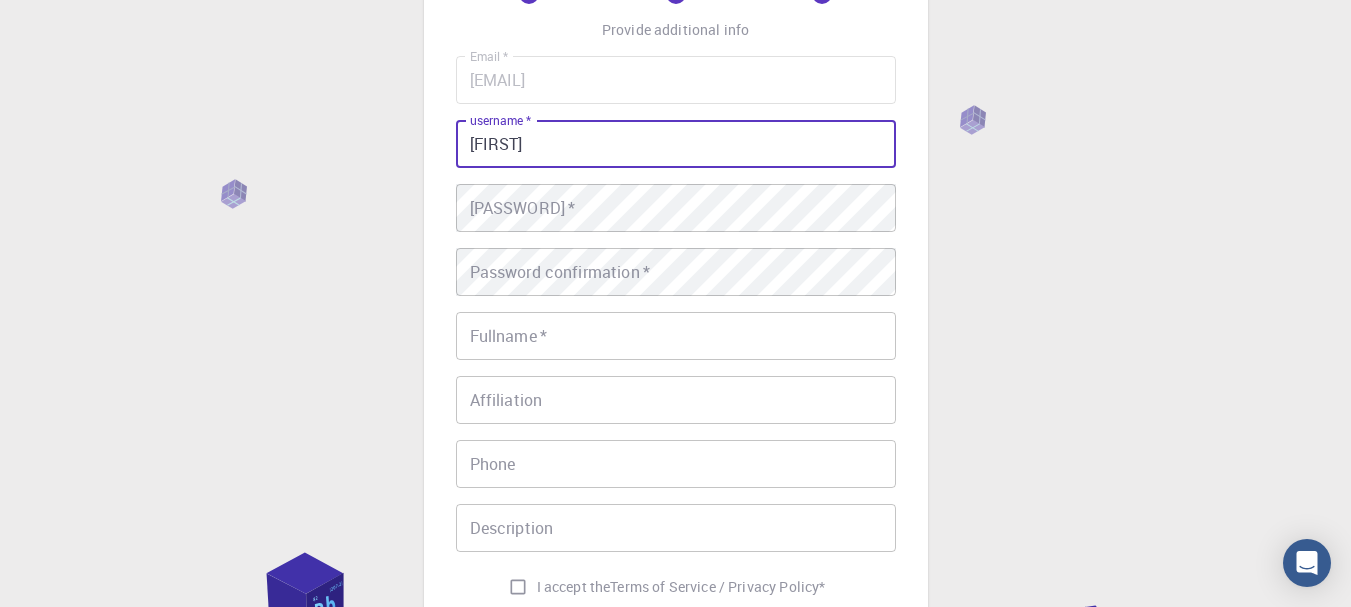 type on "[FIRST]" 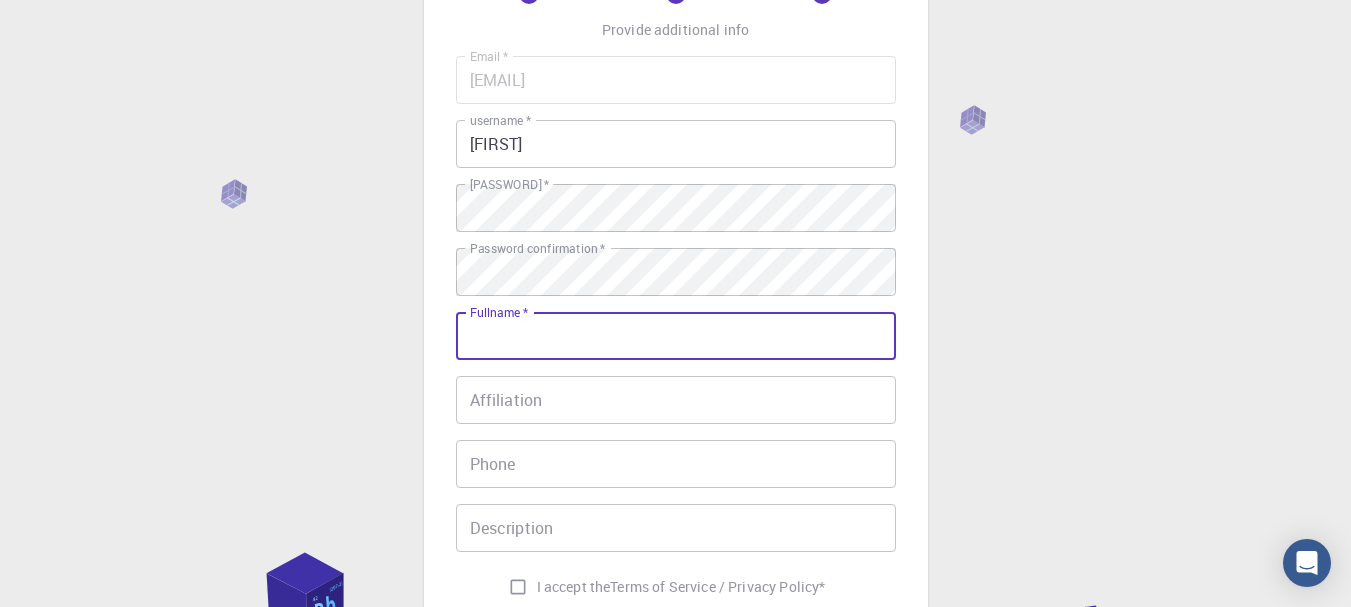 click on "Fullname   *" at bounding box center [676, 336] 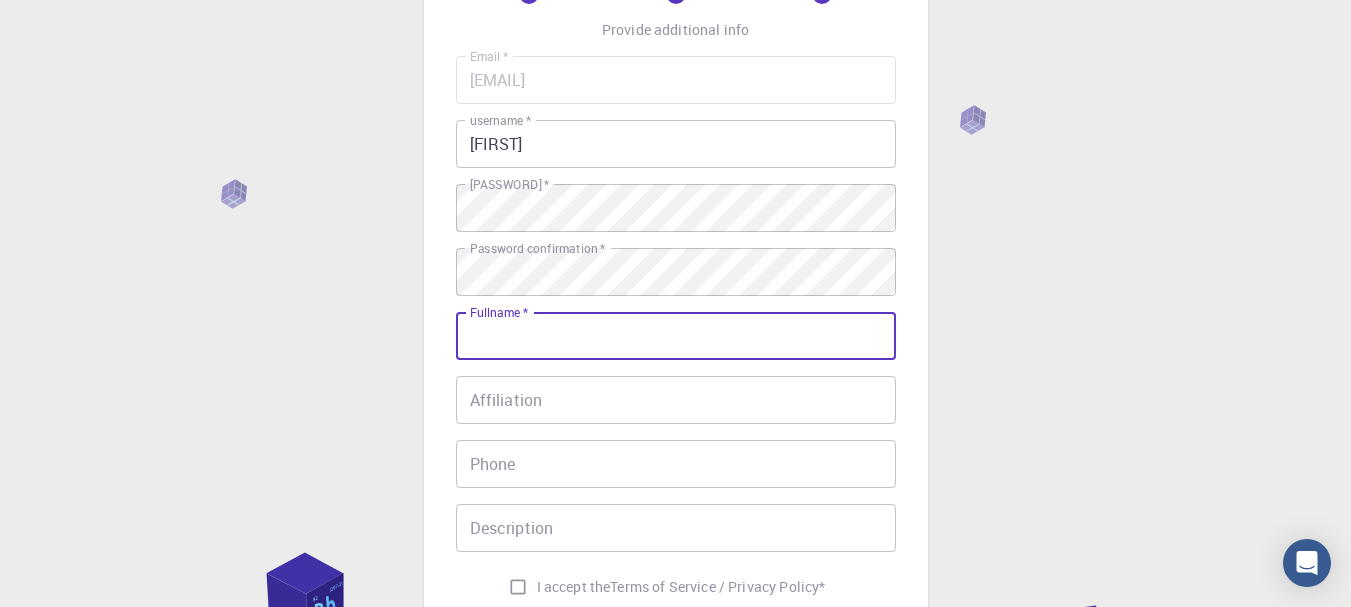 type on "[FULLNAME]" 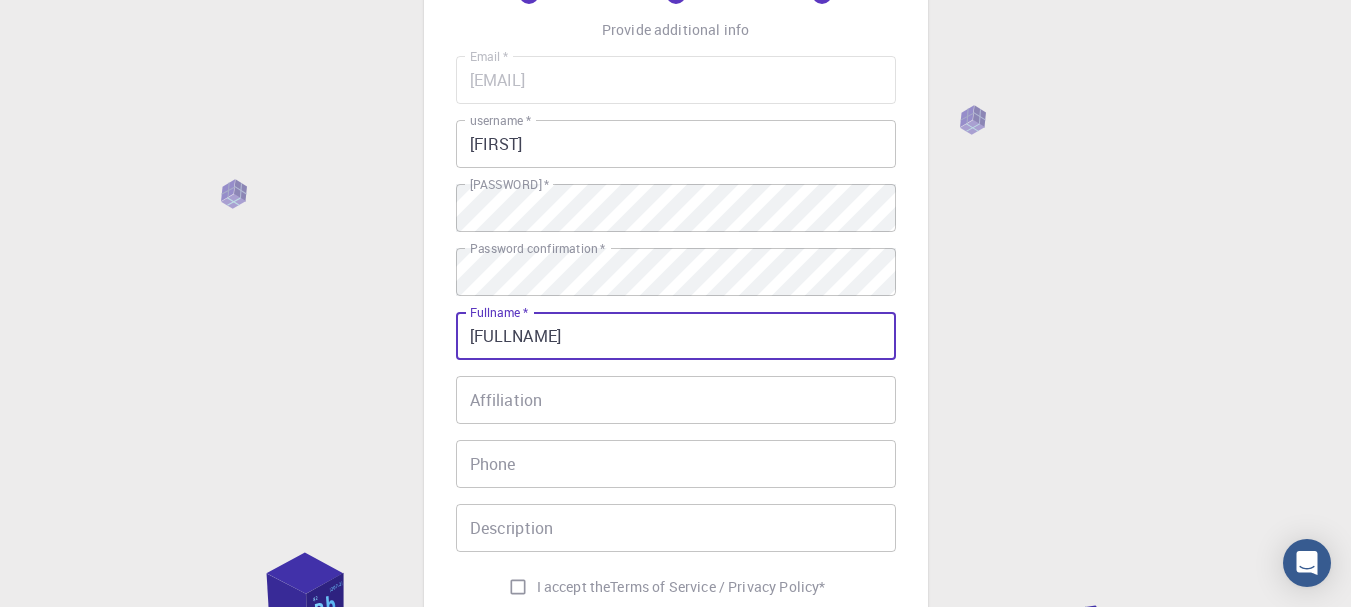 type on "[PHONE]" 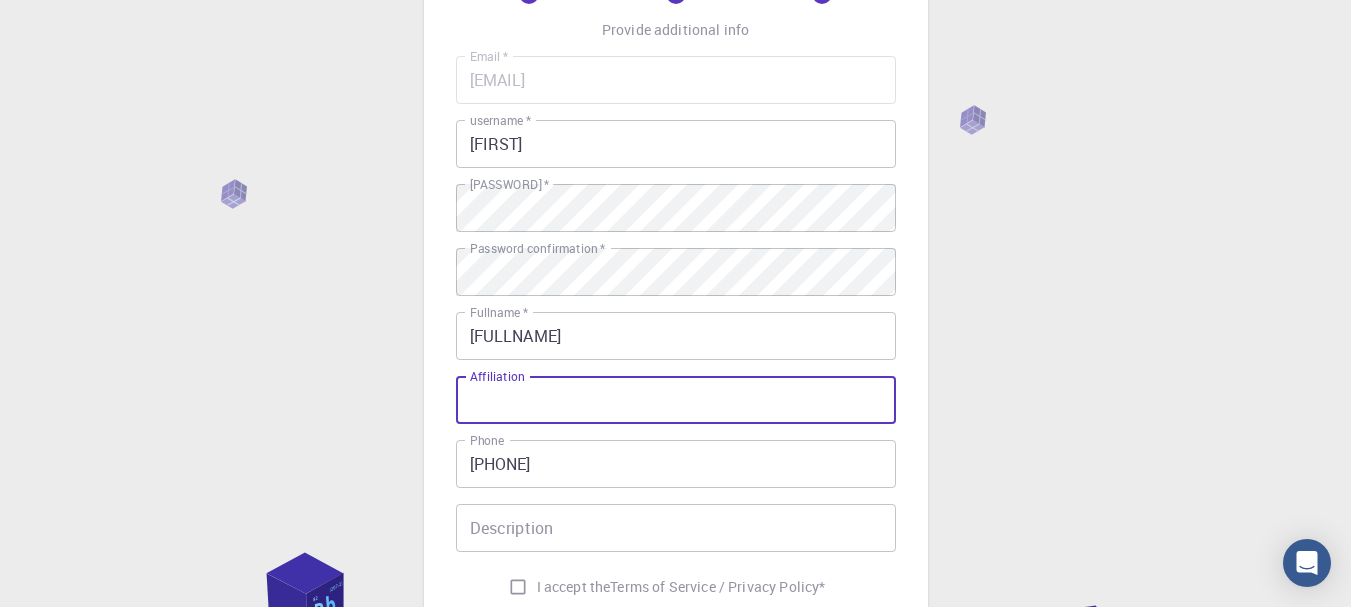 click on "Affiliation" at bounding box center [676, 400] 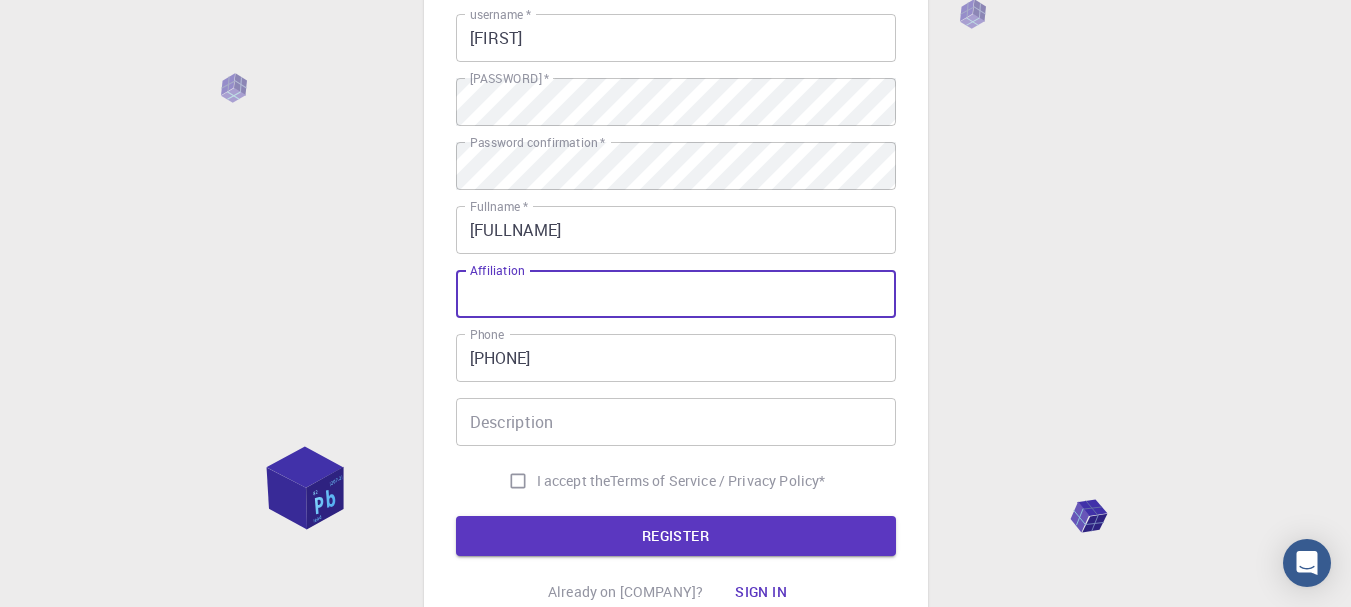 scroll, scrollTop: 243, scrollLeft: 0, axis: vertical 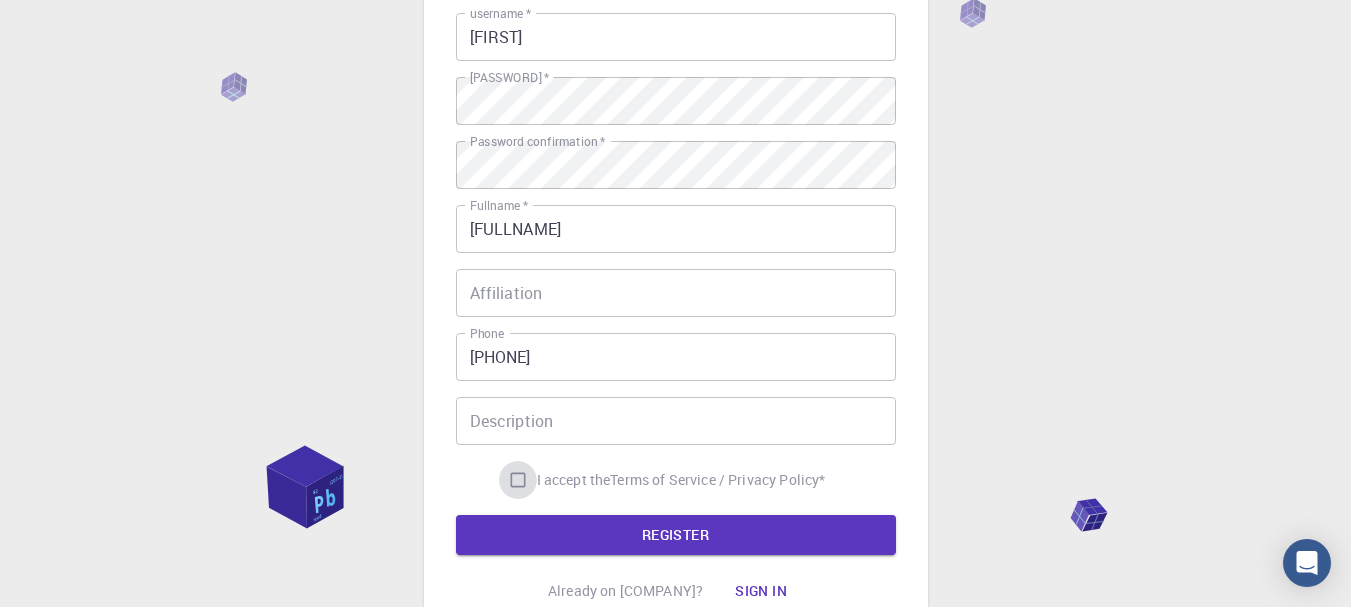 click on "I accept the Terms of Service / Privacy Policy *" at bounding box center (518, 480) 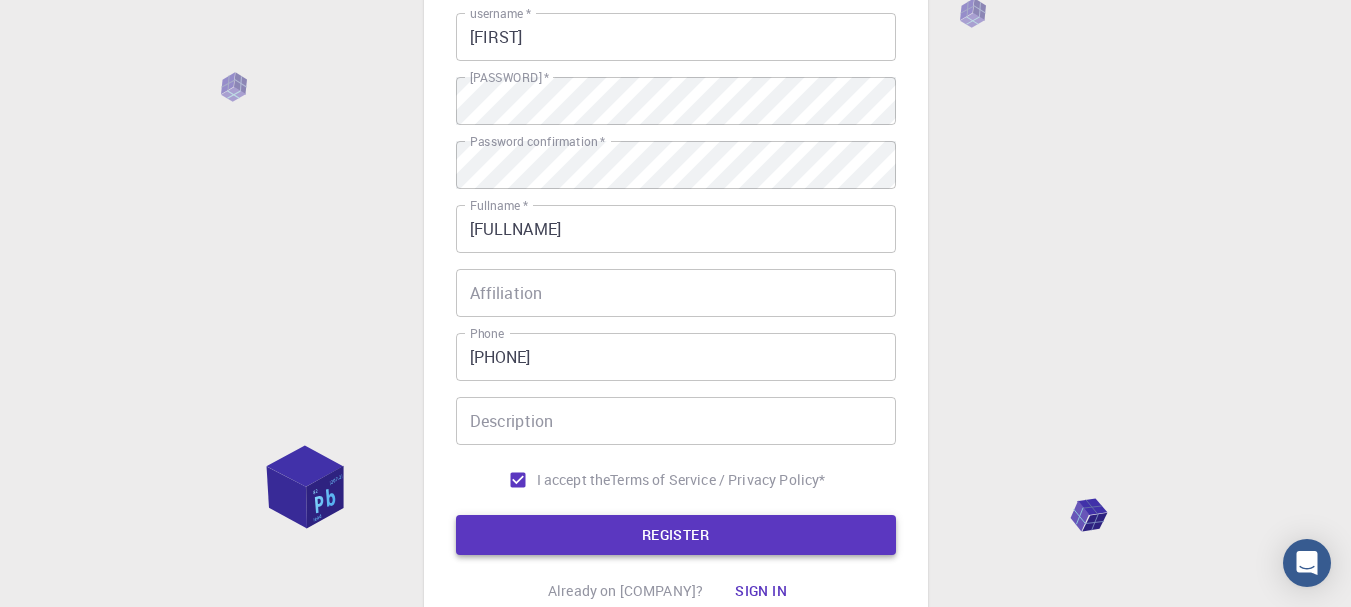 click on "REGISTER" at bounding box center [676, 535] 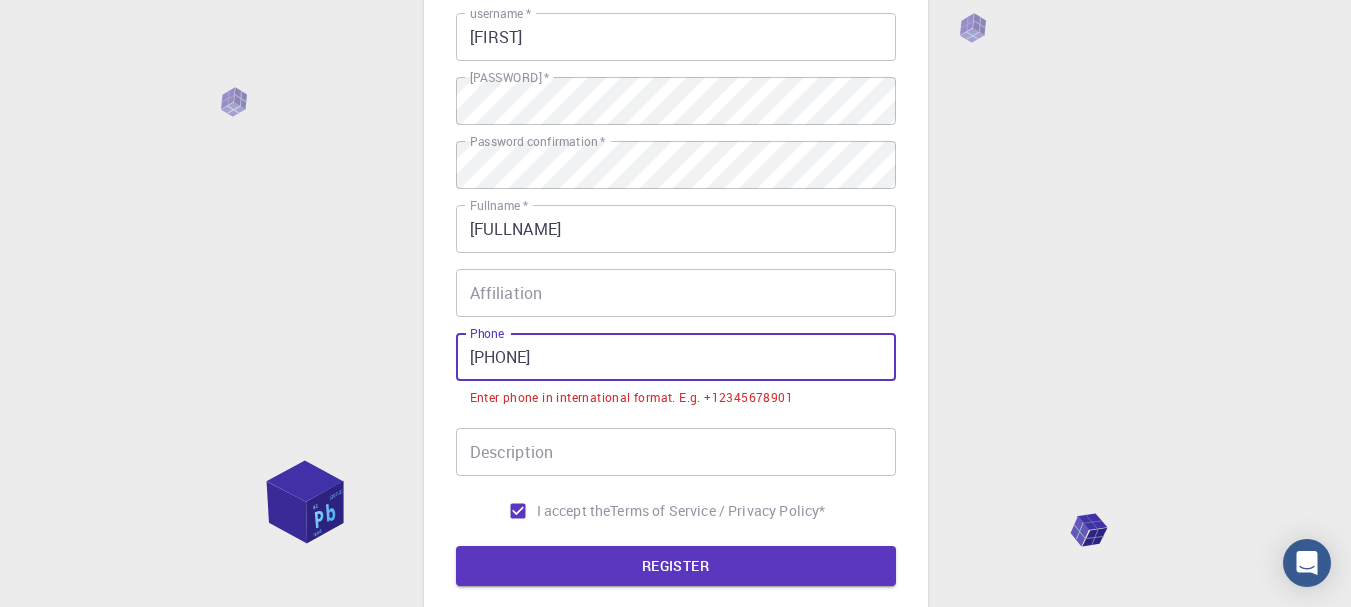 click on "[PHONE]" at bounding box center (676, 357) 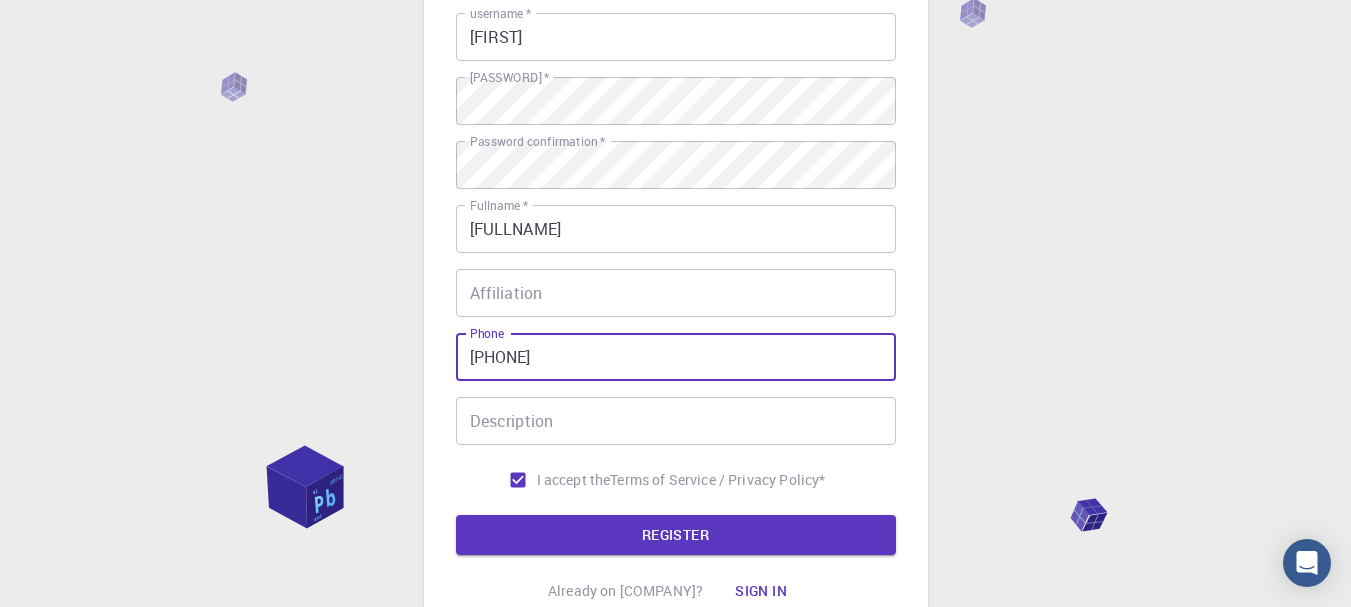 click on "[PHONE]" at bounding box center (676, 357) 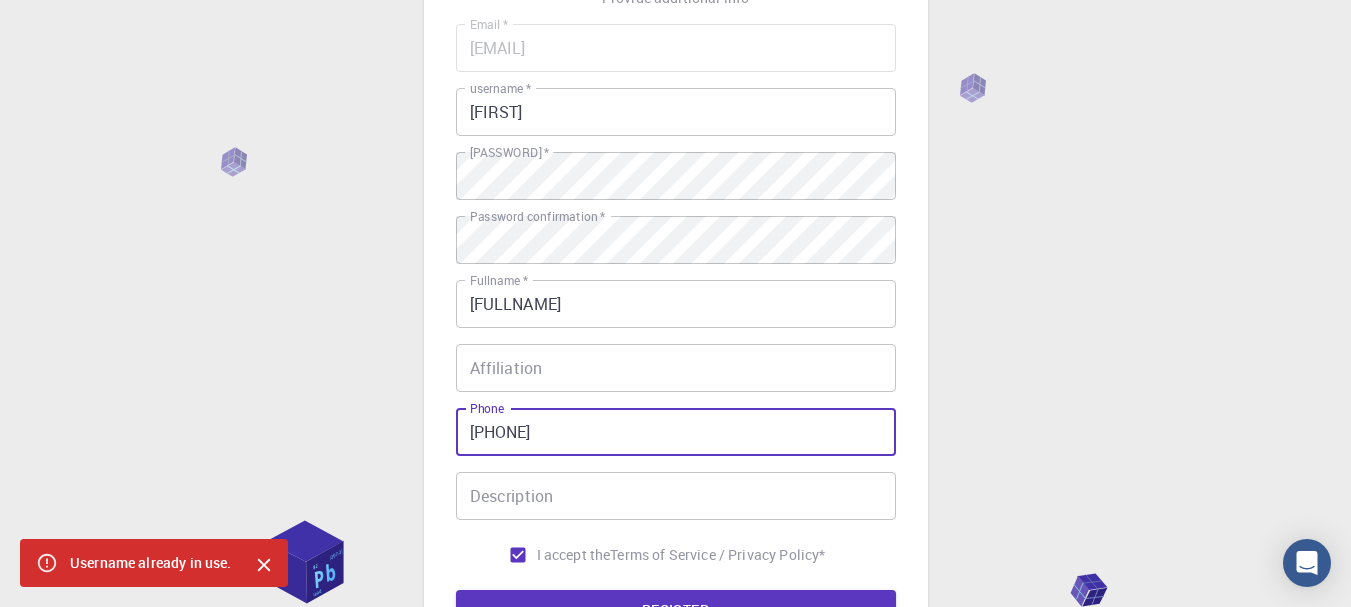 scroll, scrollTop: 104, scrollLeft: 0, axis: vertical 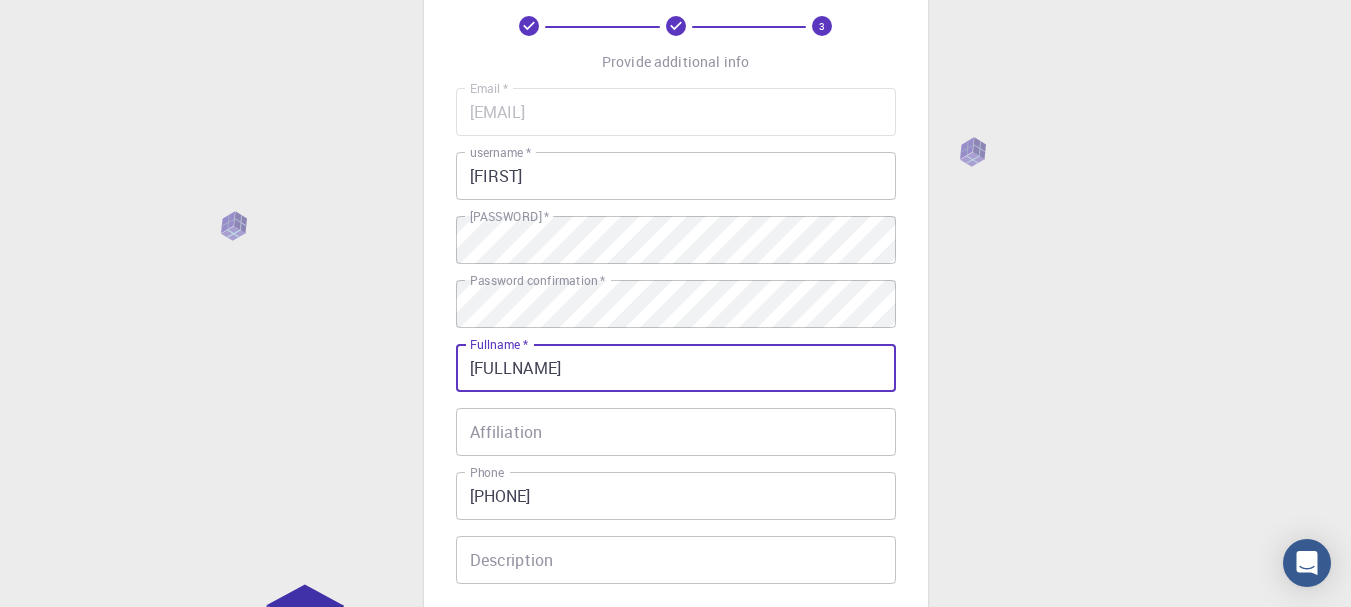 click on "[FULLNAME]" at bounding box center (676, 368) 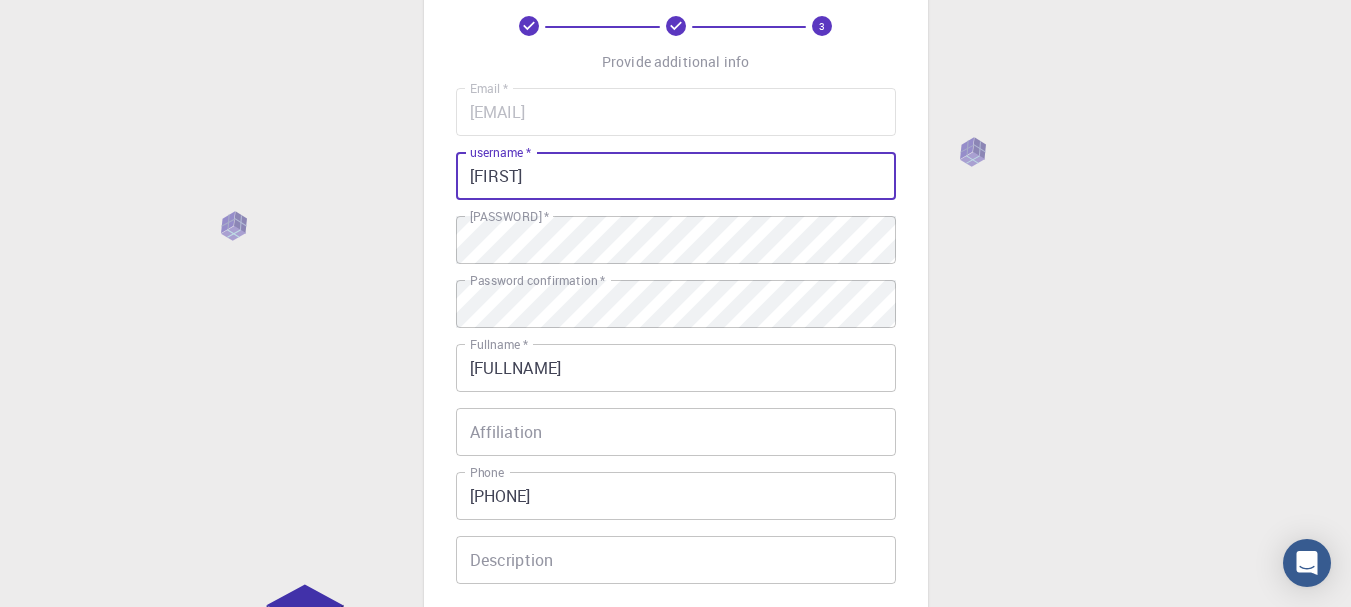 click on "[FIRST]" at bounding box center [676, 176] 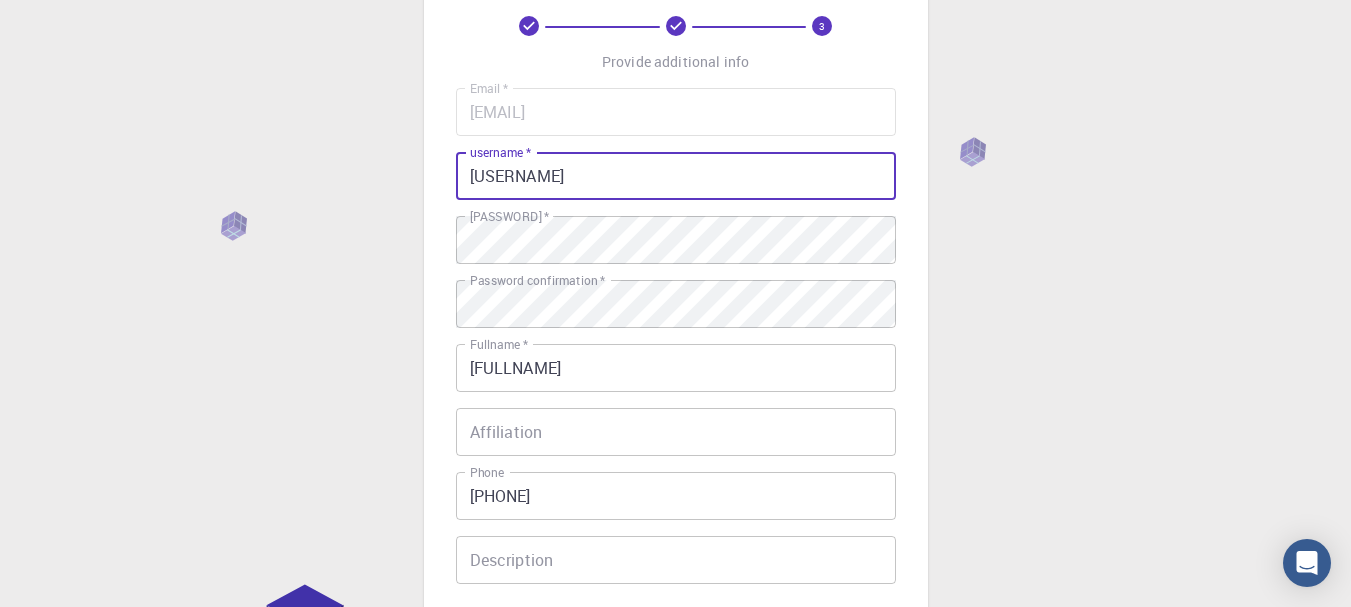 type on "[USERNAME]" 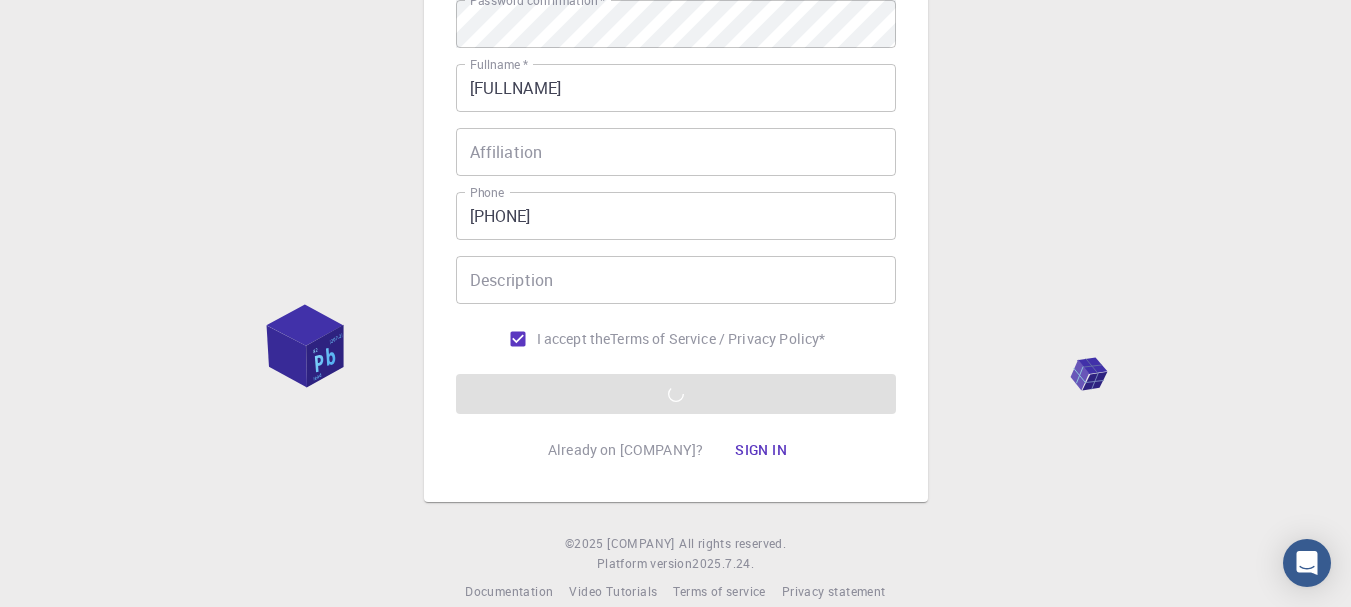 scroll, scrollTop: 389, scrollLeft: 0, axis: vertical 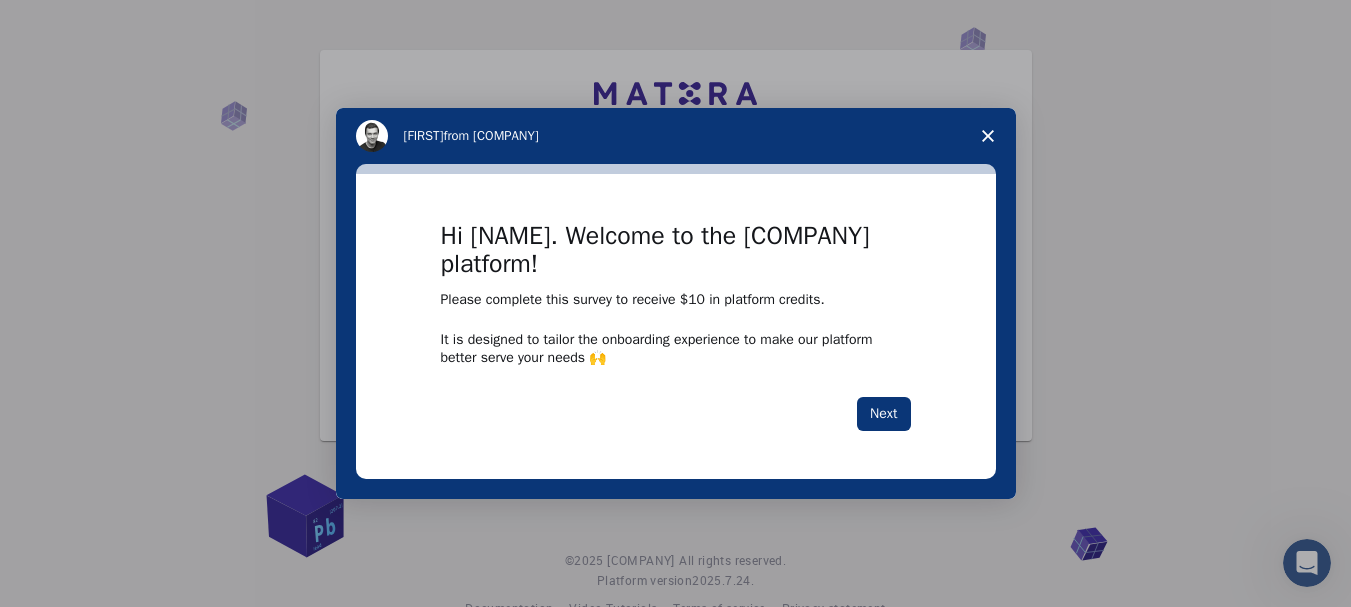 click 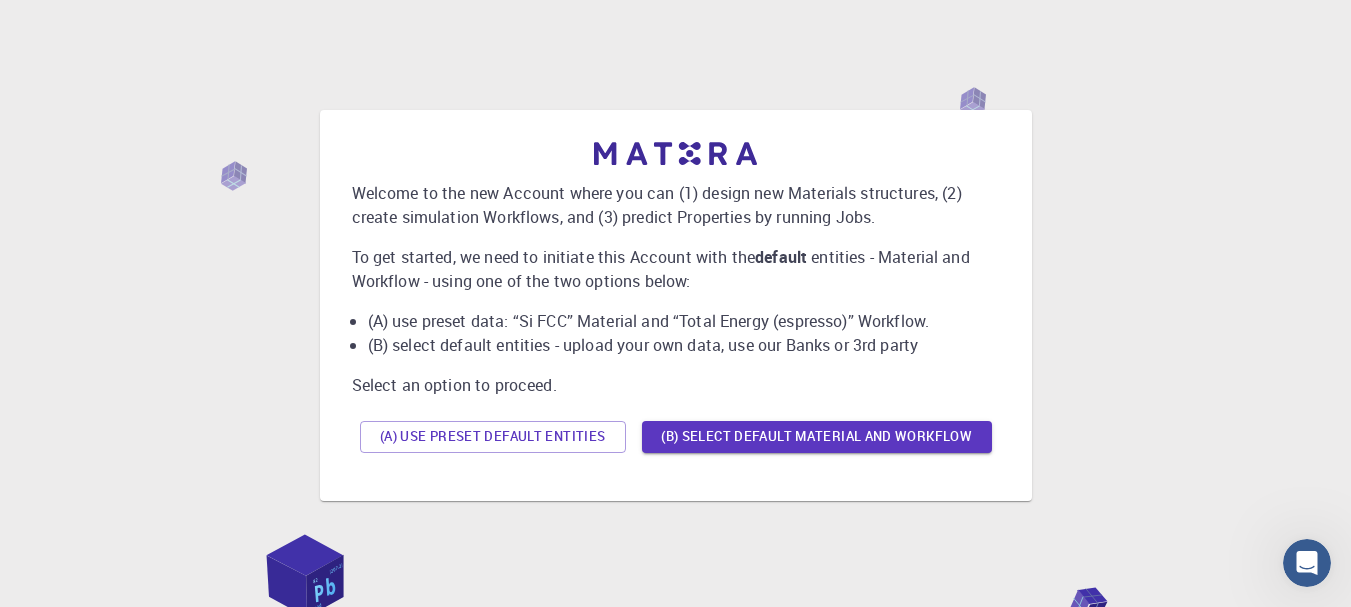 scroll, scrollTop: 0, scrollLeft: 0, axis: both 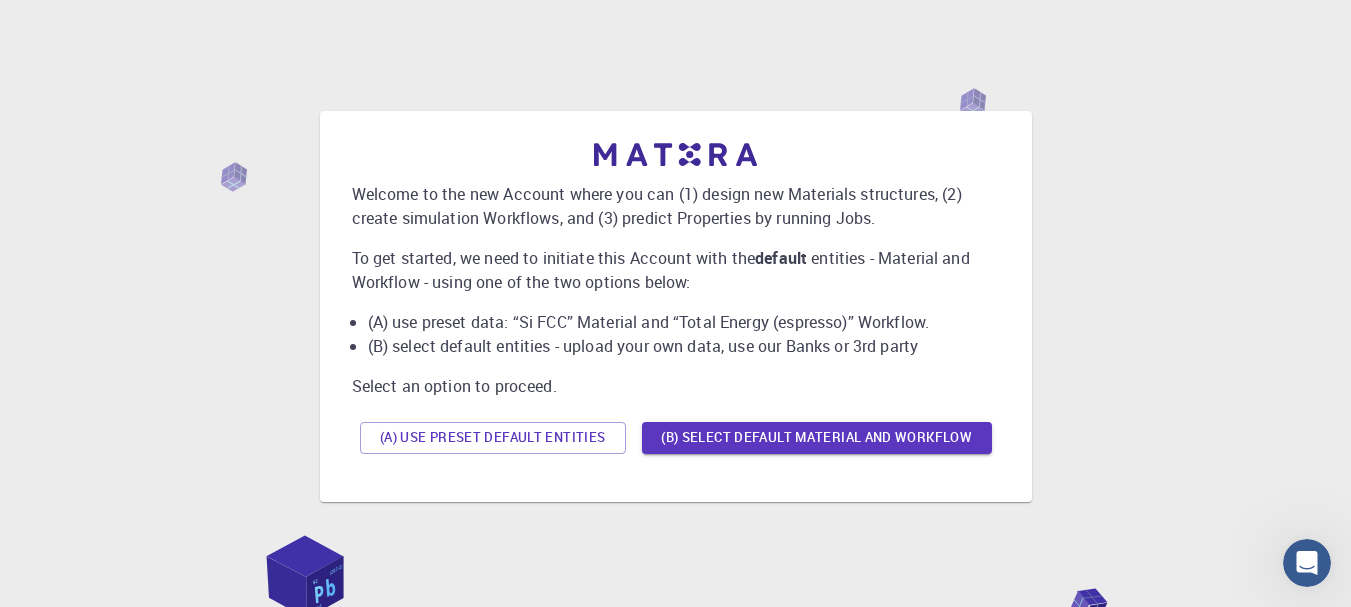 click on "(A) Use preset default entities (B) Select default material and workflow" at bounding box center (676, 438) 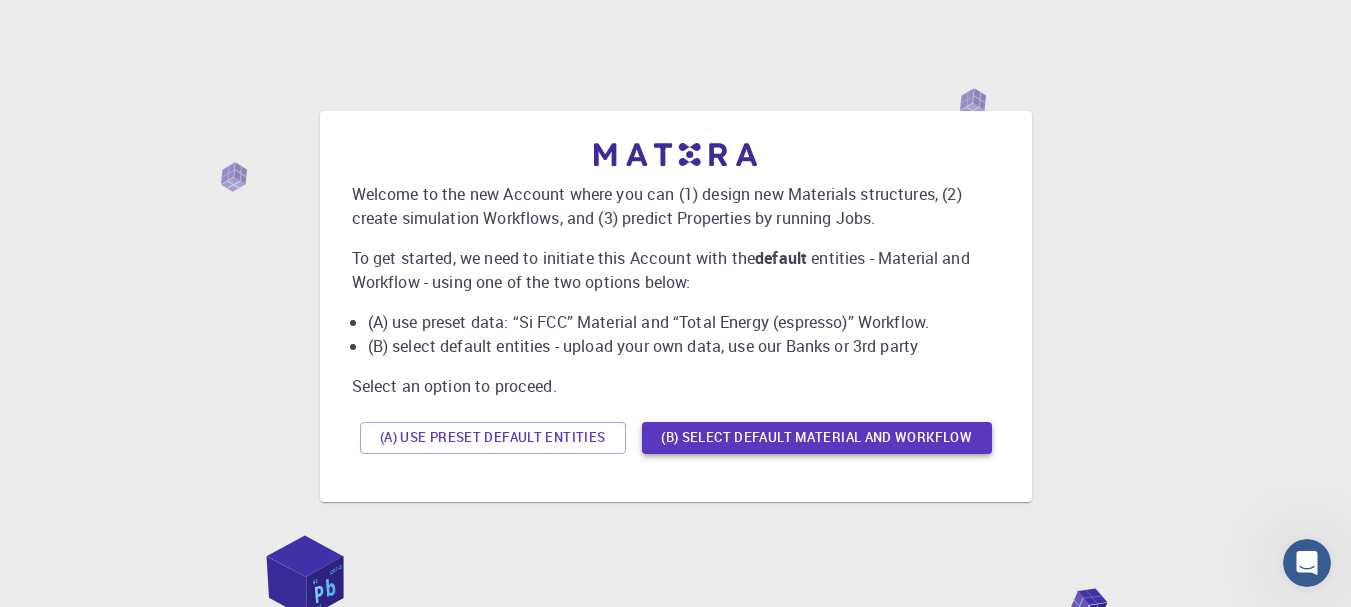 click on "(B) Select default material and workflow" at bounding box center (817, 438) 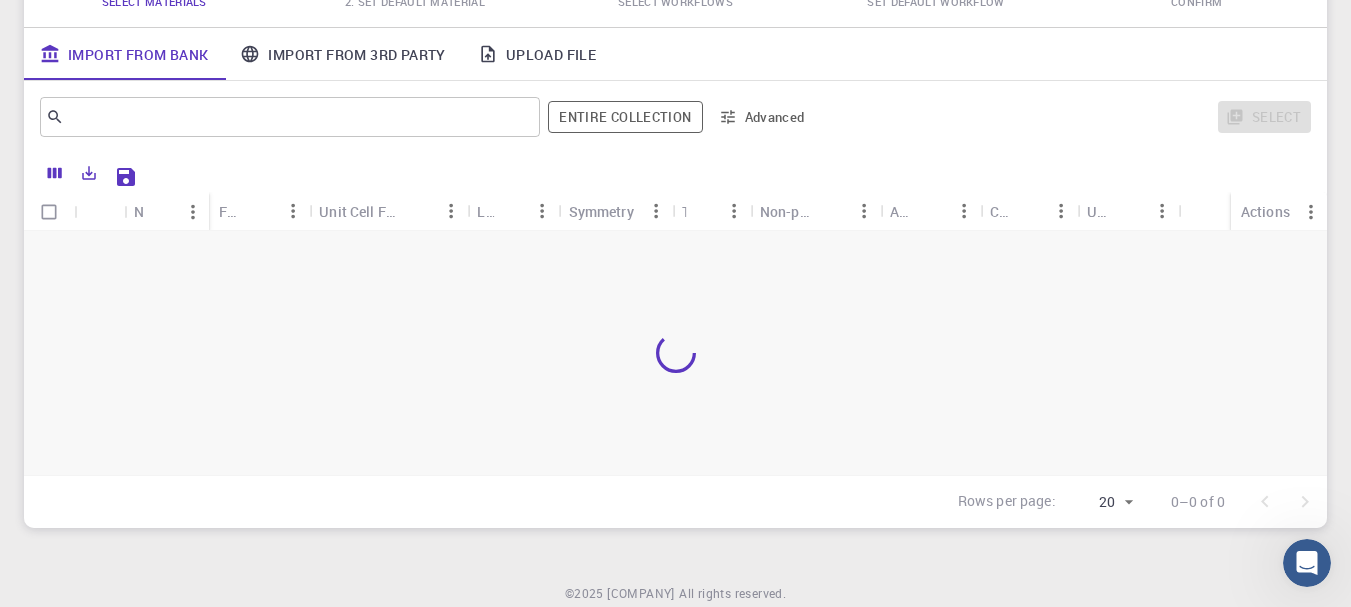 scroll, scrollTop: 225, scrollLeft: 0, axis: vertical 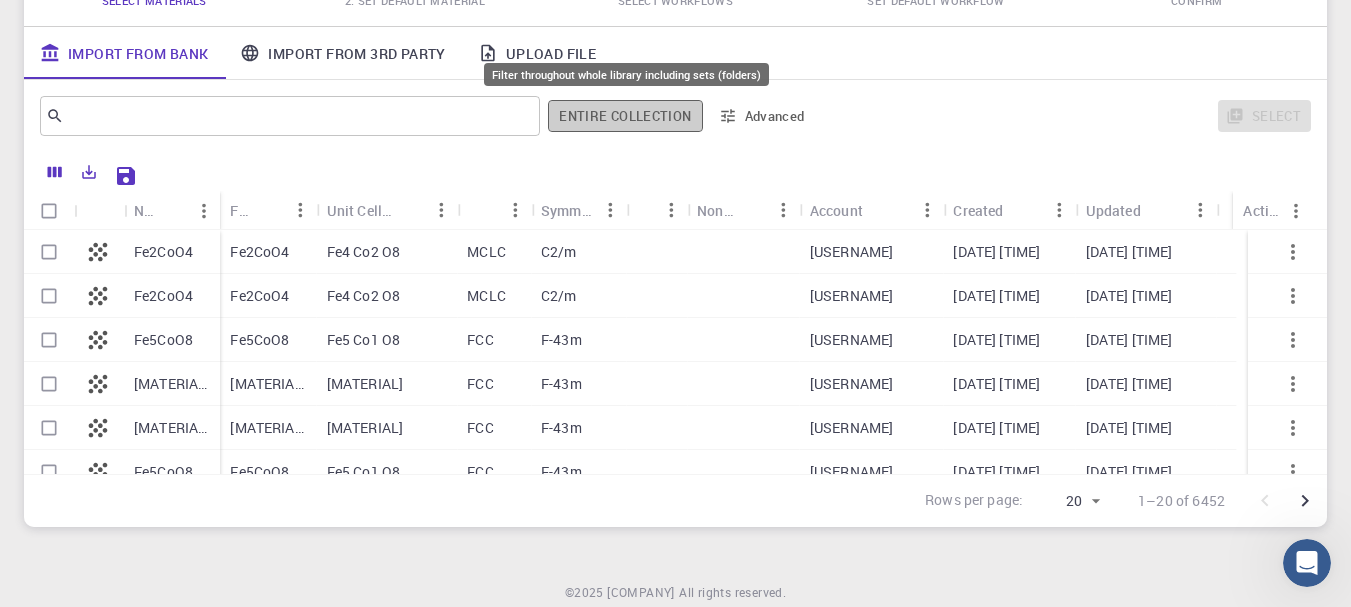 click on "Entire collection" at bounding box center [625, 116] 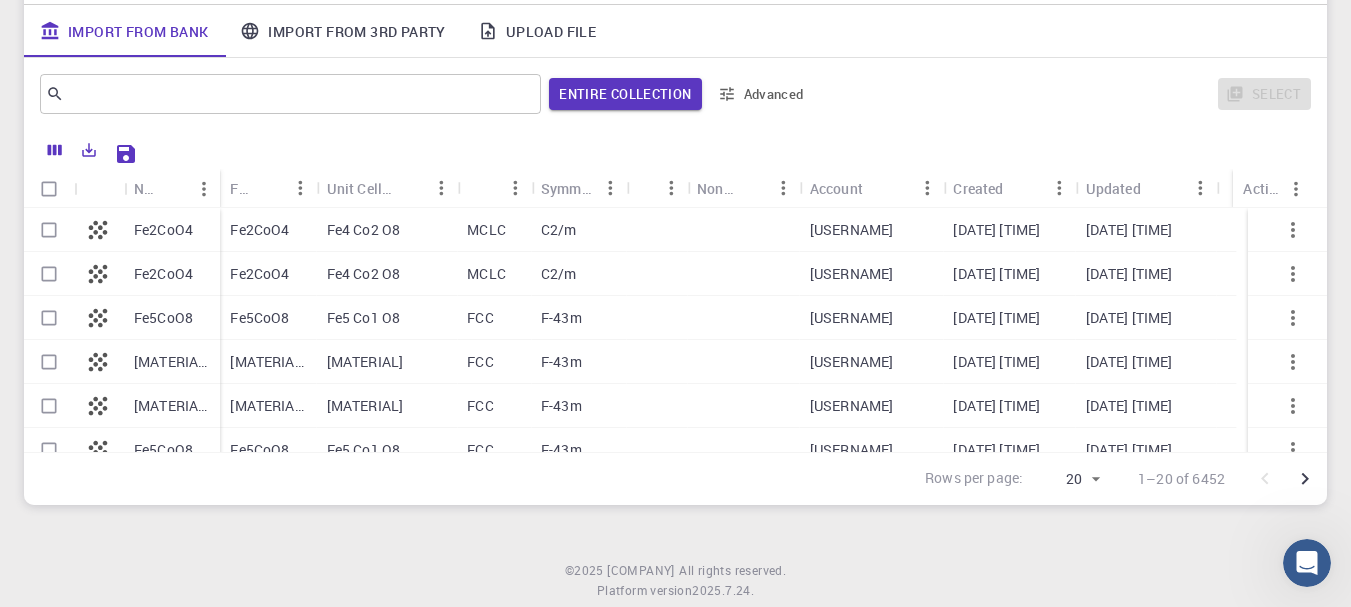 scroll, scrollTop: 249, scrollLeft: 0, axis: vertical 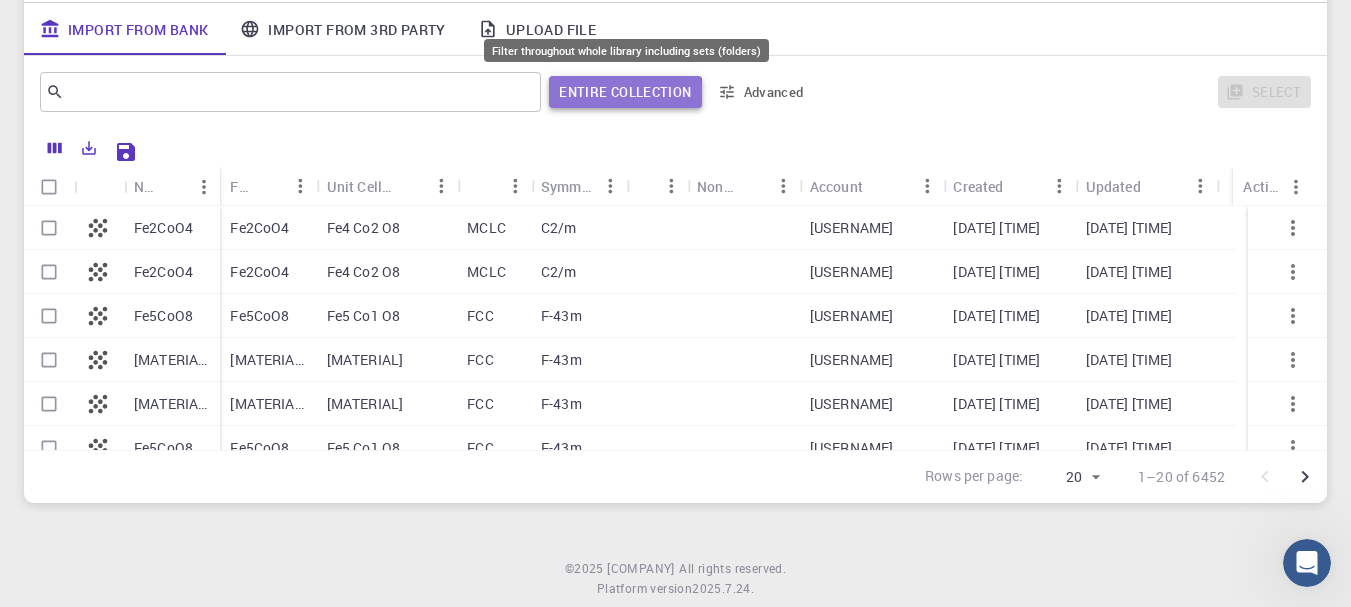 click on "Entire collection" at bounding box center [625, 92] 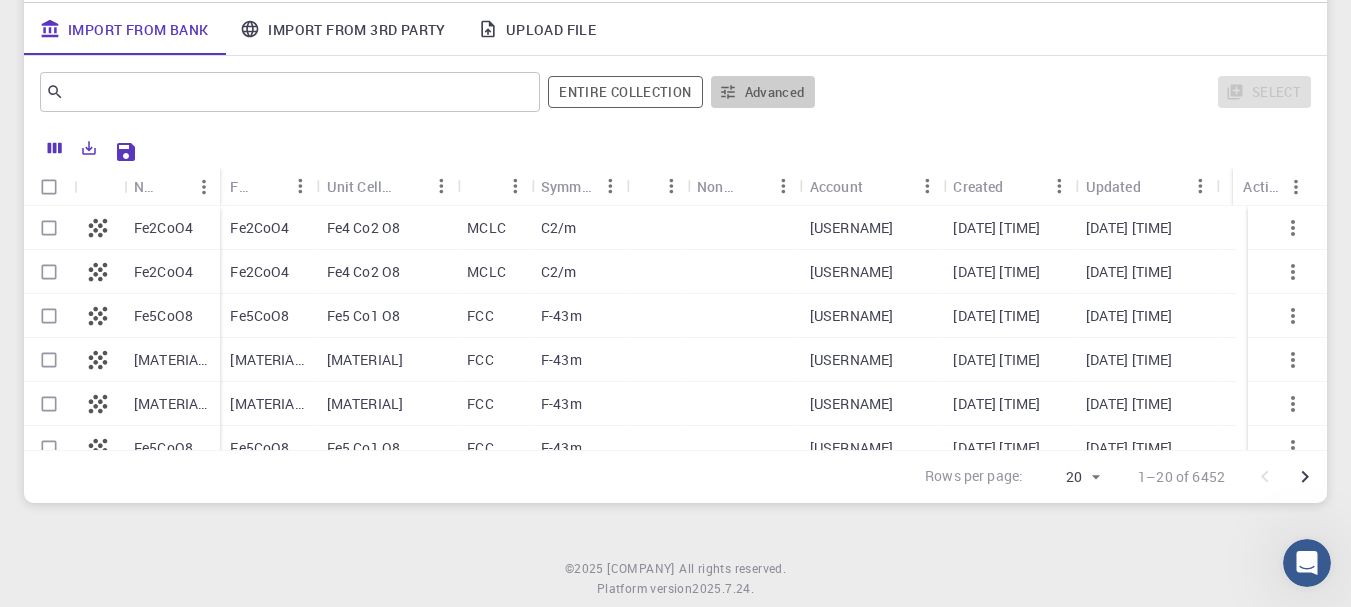 click on "Advanced" at bounding box center [763, 92] 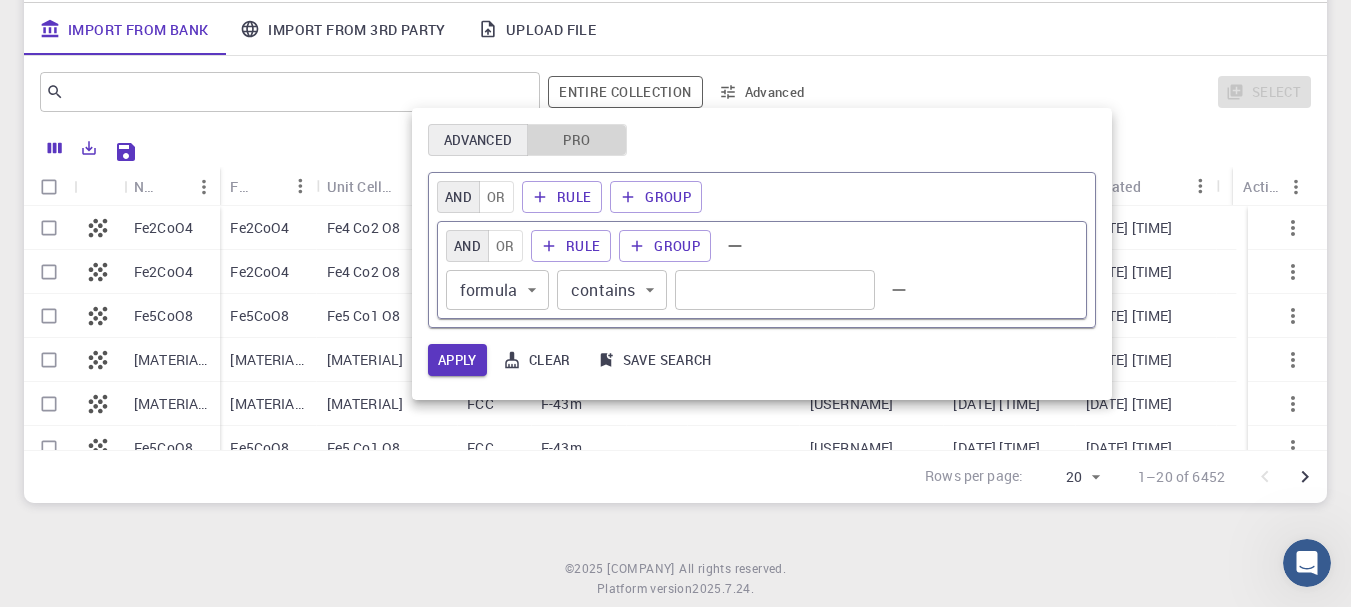 click on "Pro" at bounding box center [577, 140] 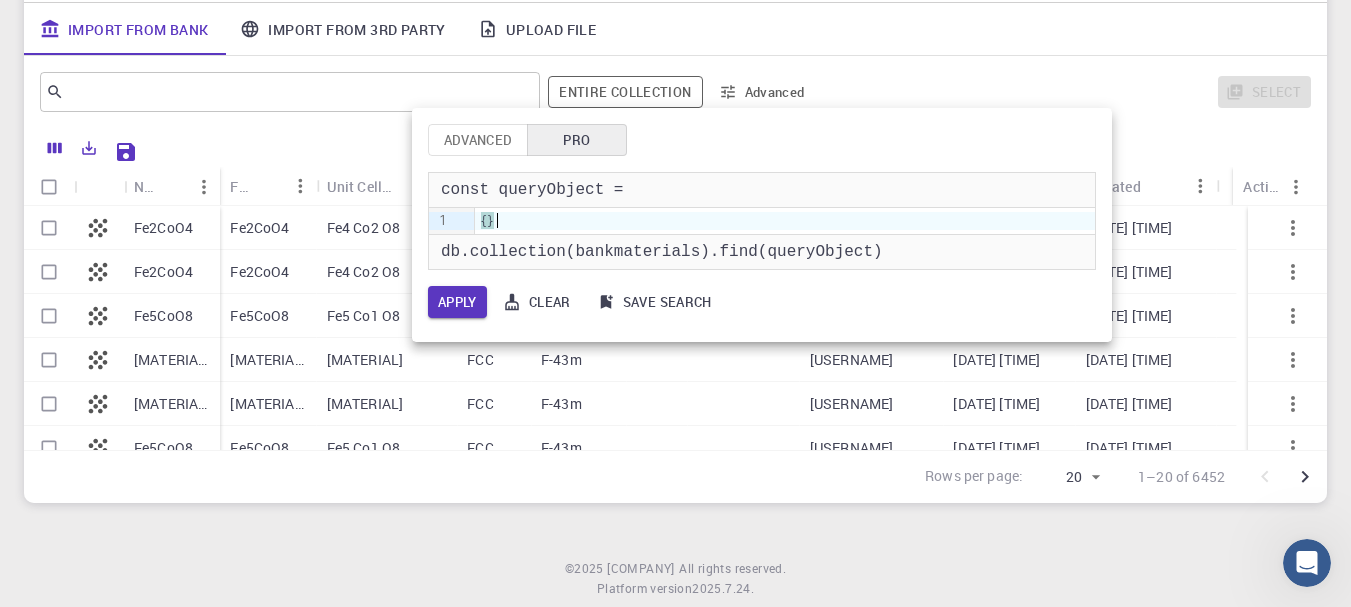 click on "{ }" at bounding box center (785, 221) 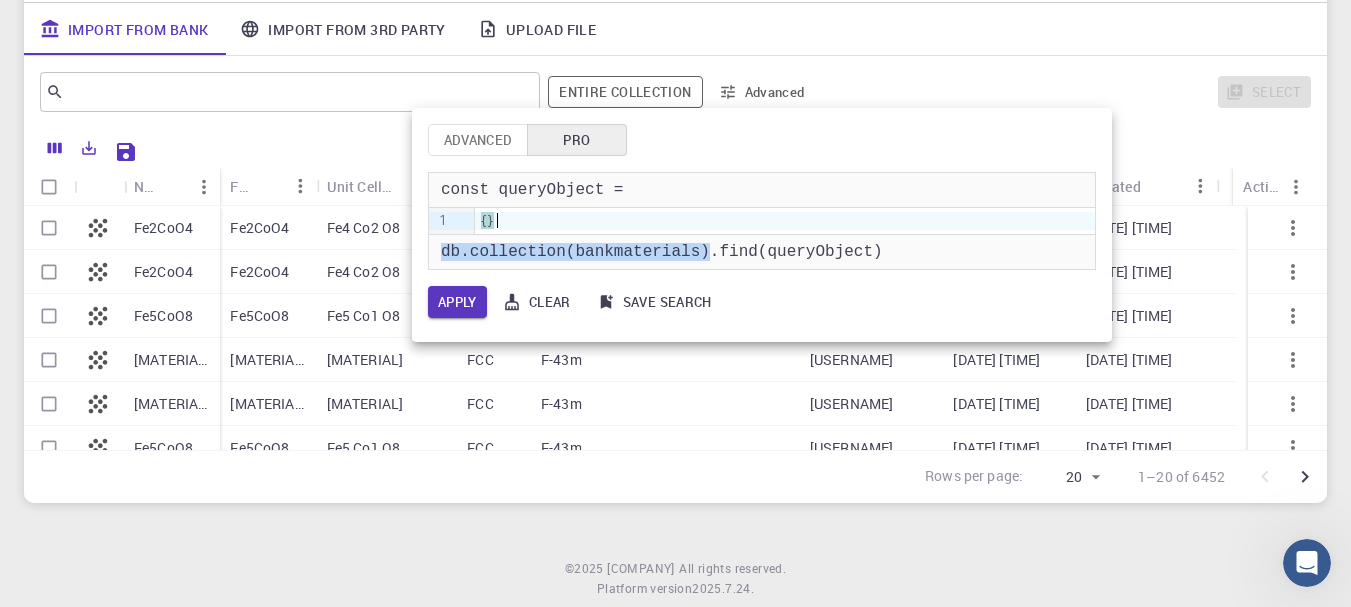 drag, startPoint x: 582, startPoint y: 220, endPoint x: 442, endPoint y: 236, distance: 140.91132 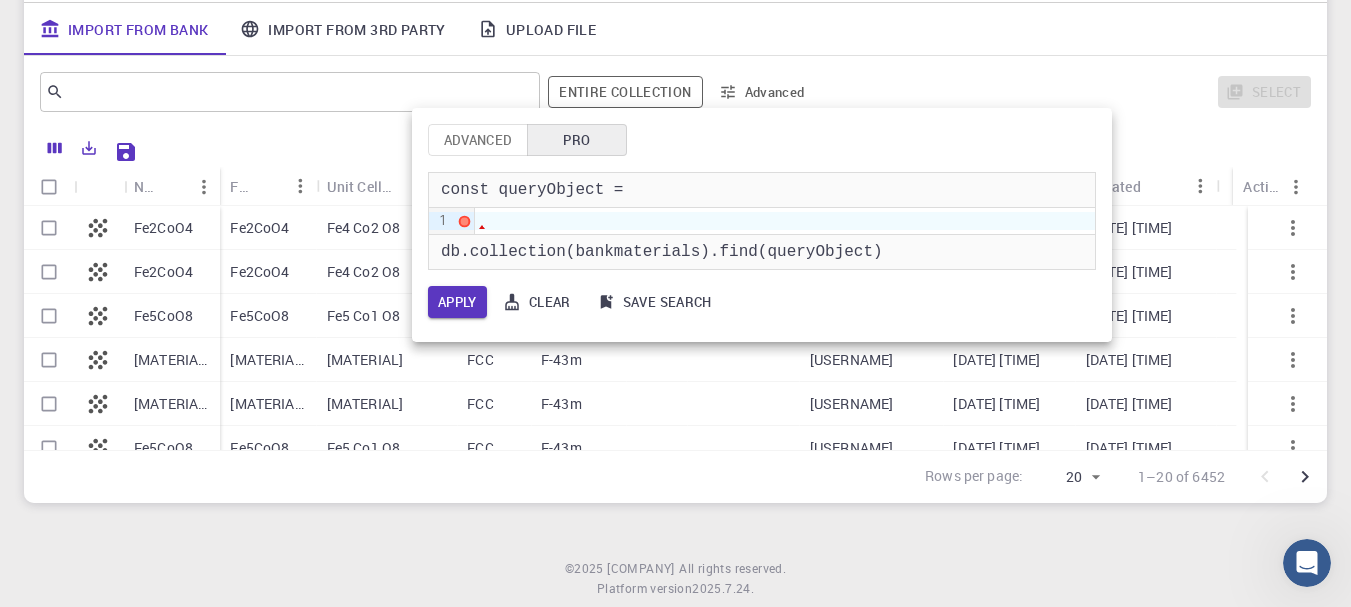 drag, startPoint x: 587, startPoint y: 191, endPoint x: 501, endPoint y: 139, distance: 100.49876 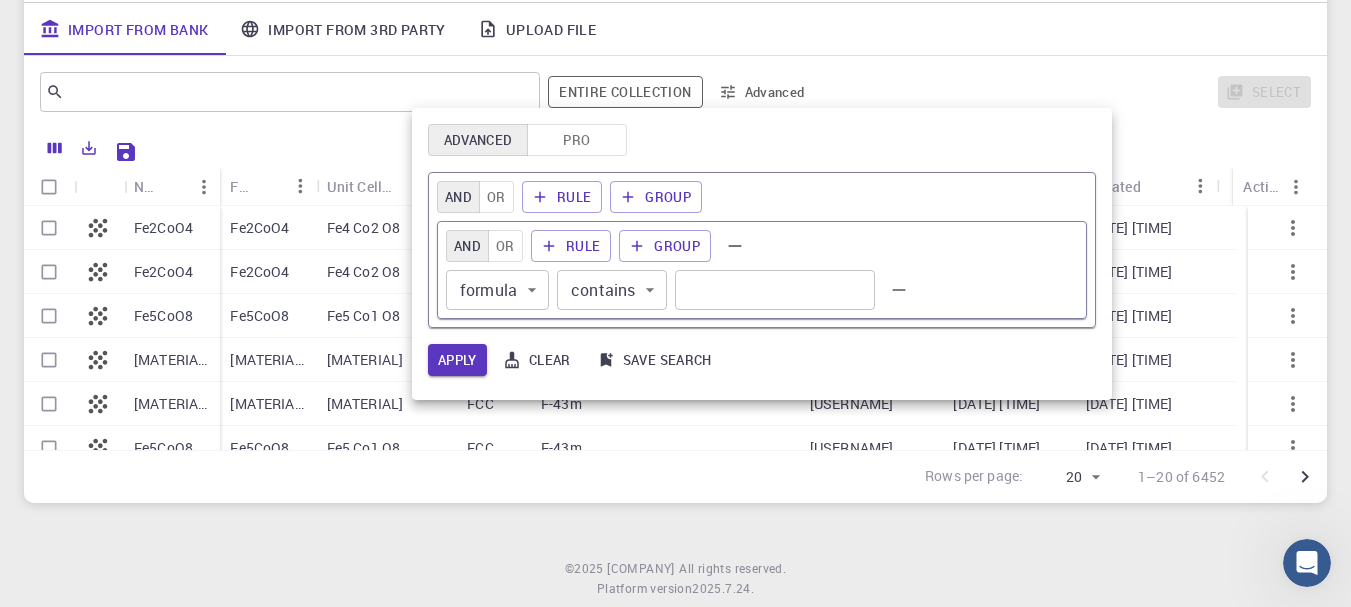 click at bounding box center [675, 303] 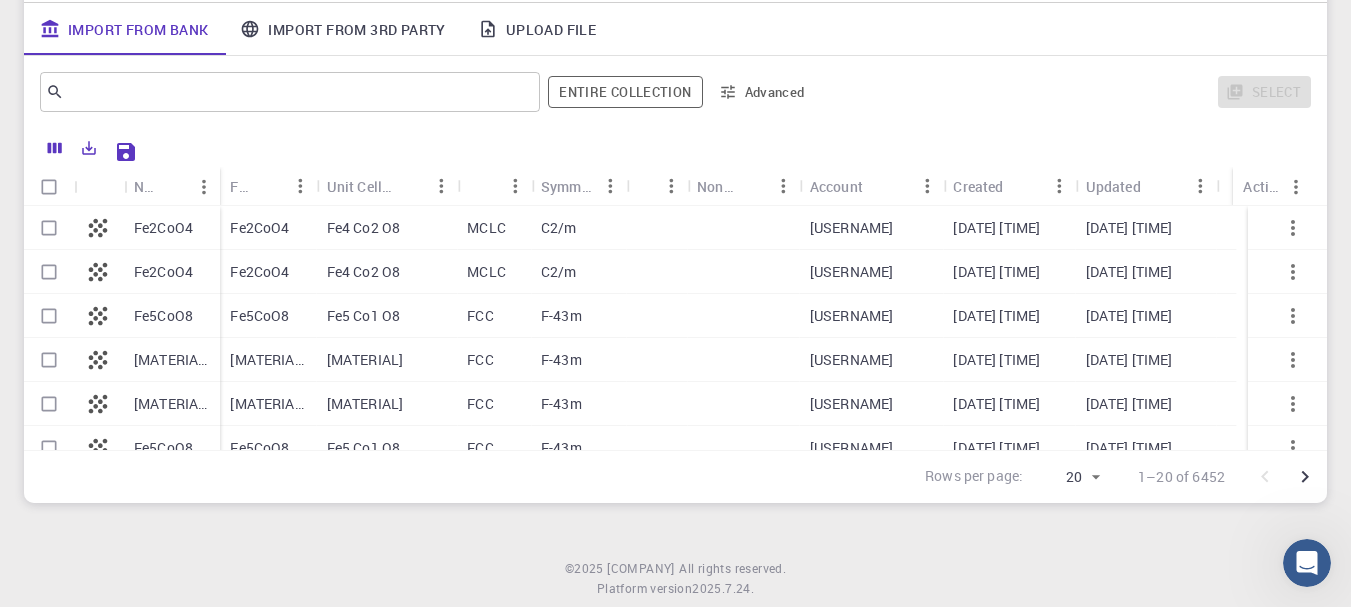 click on "Upload File" at bounding box center (537, 29) 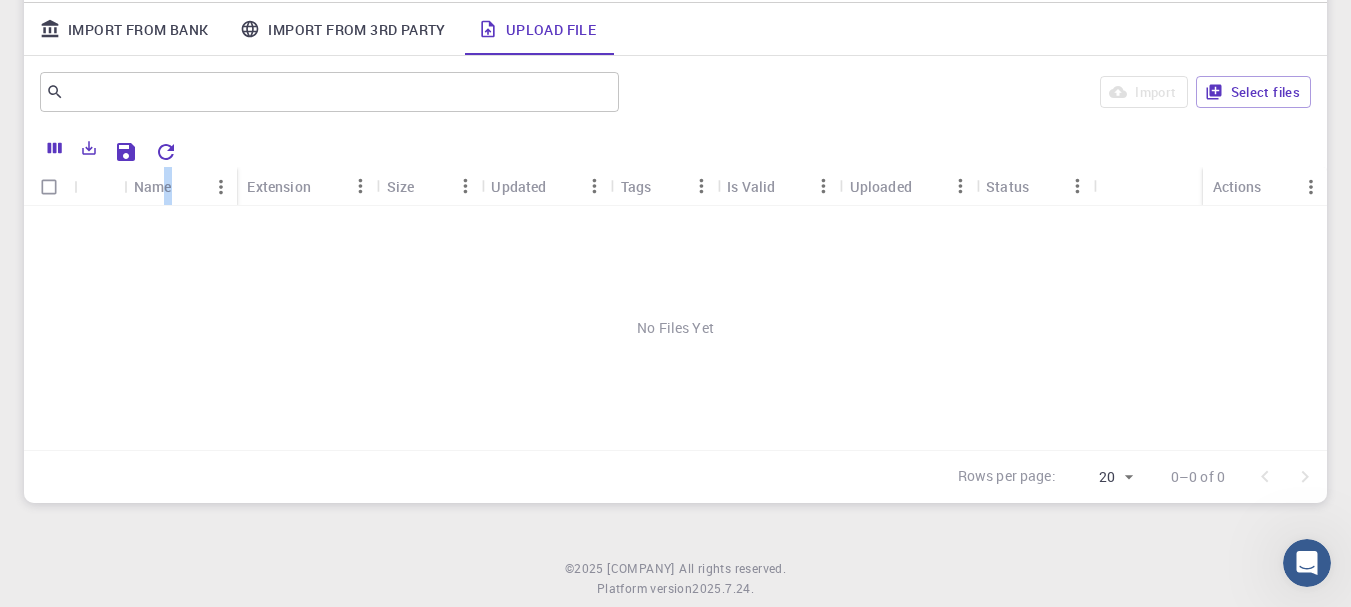 click on "Name" at bounding box center (153, 186) 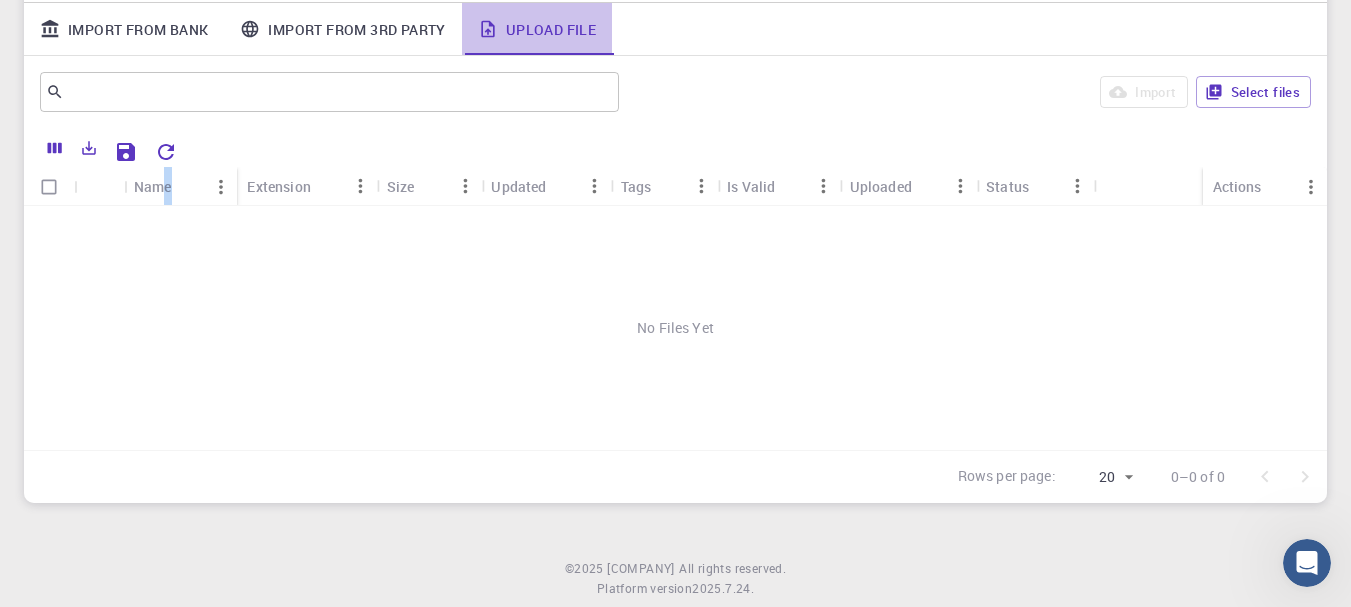 drag, startPoint x: 516, startPoint y: 23, endPoint x: 918, endPoint y: 175, distance: 429.77667 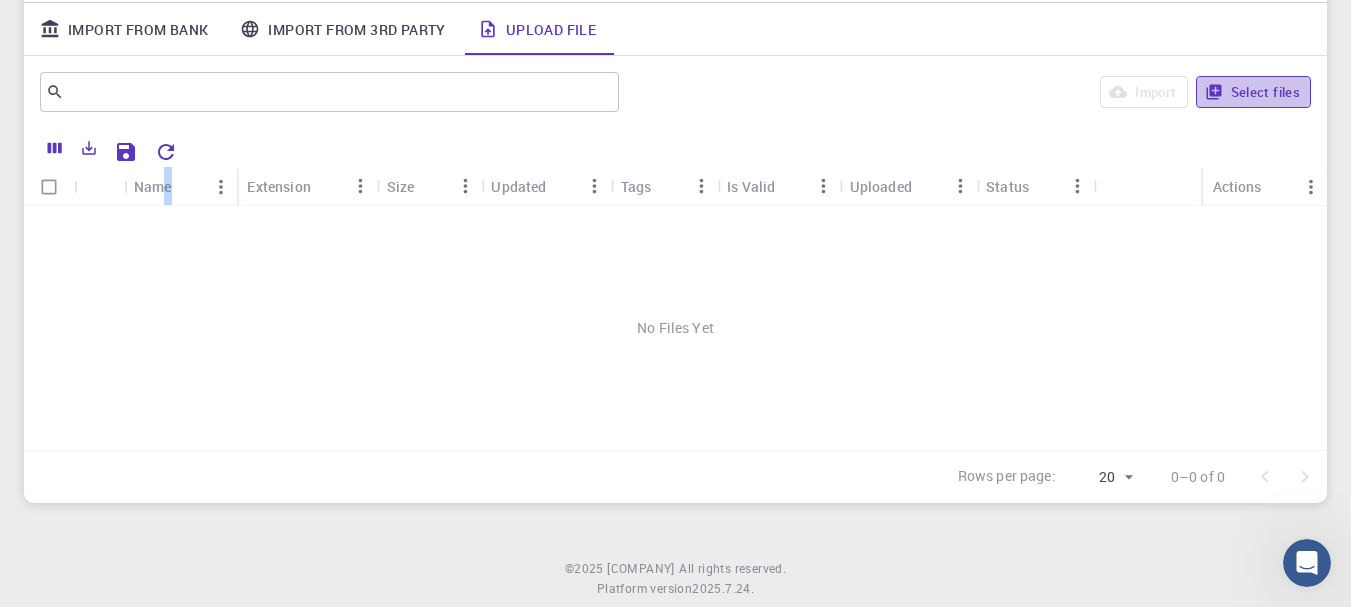 click on "Select files" at bounding box center (1253, 92) 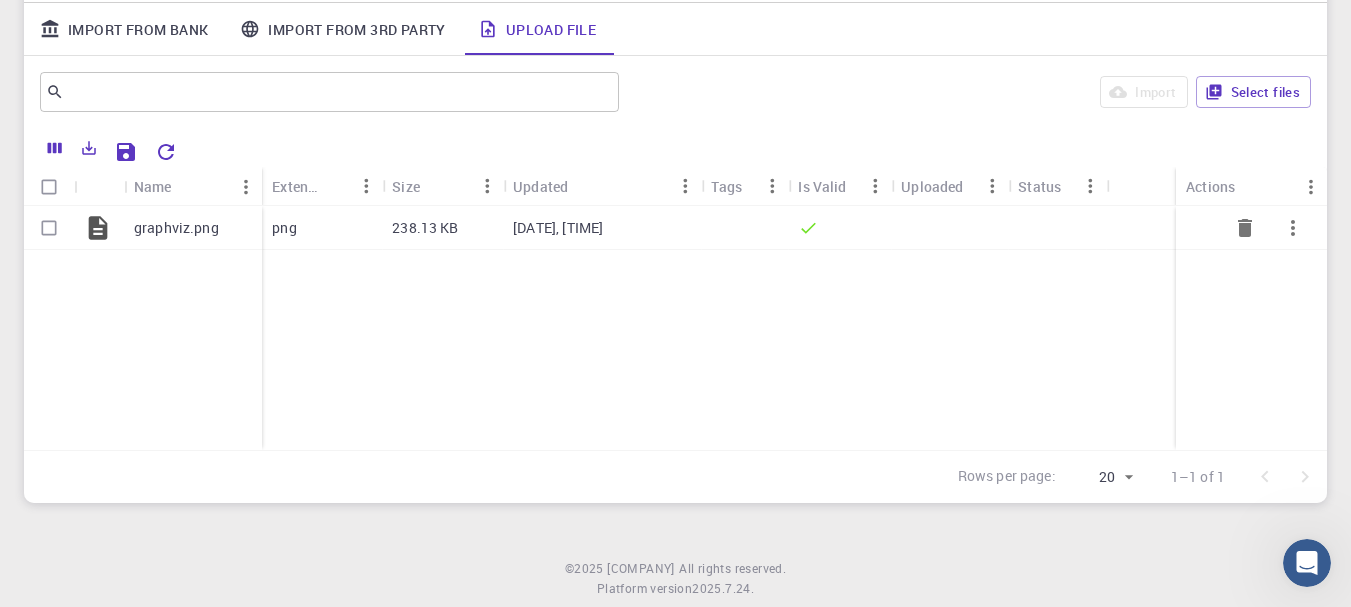 drag, startPoint x: 796, startPoint y: 233, endPoint x: 163, endPoint y: 282, distance: 634.8937 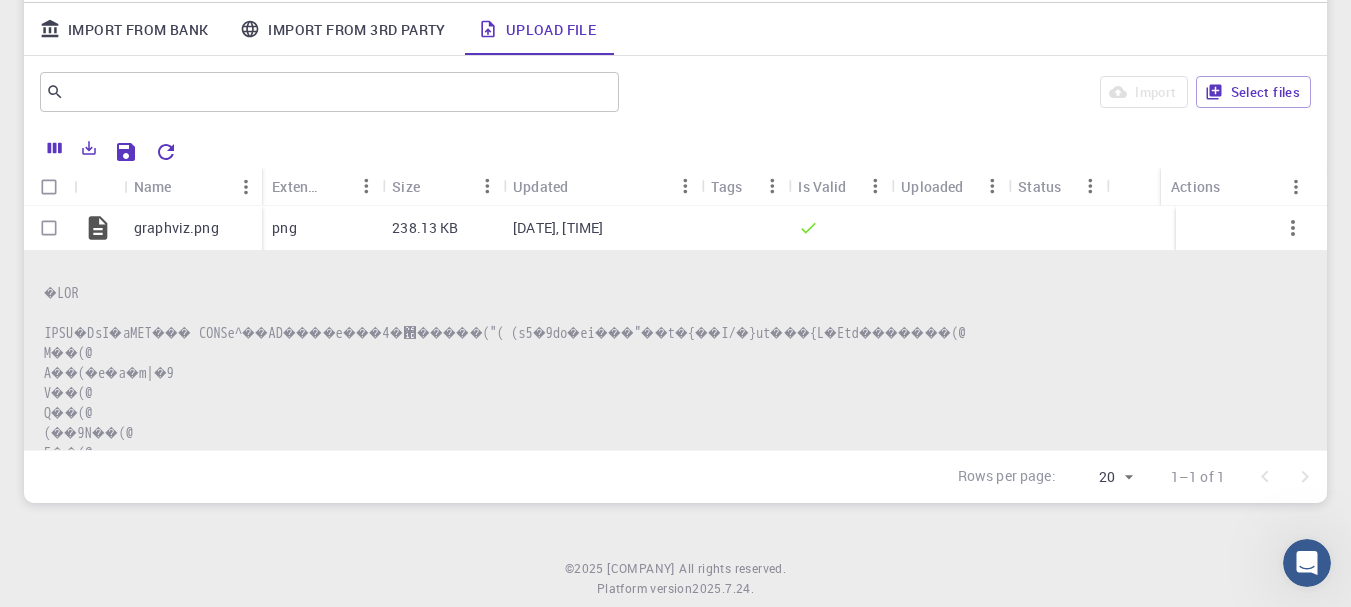 scroll, scrollTop: 0, scrollLeft: 0, axis: both 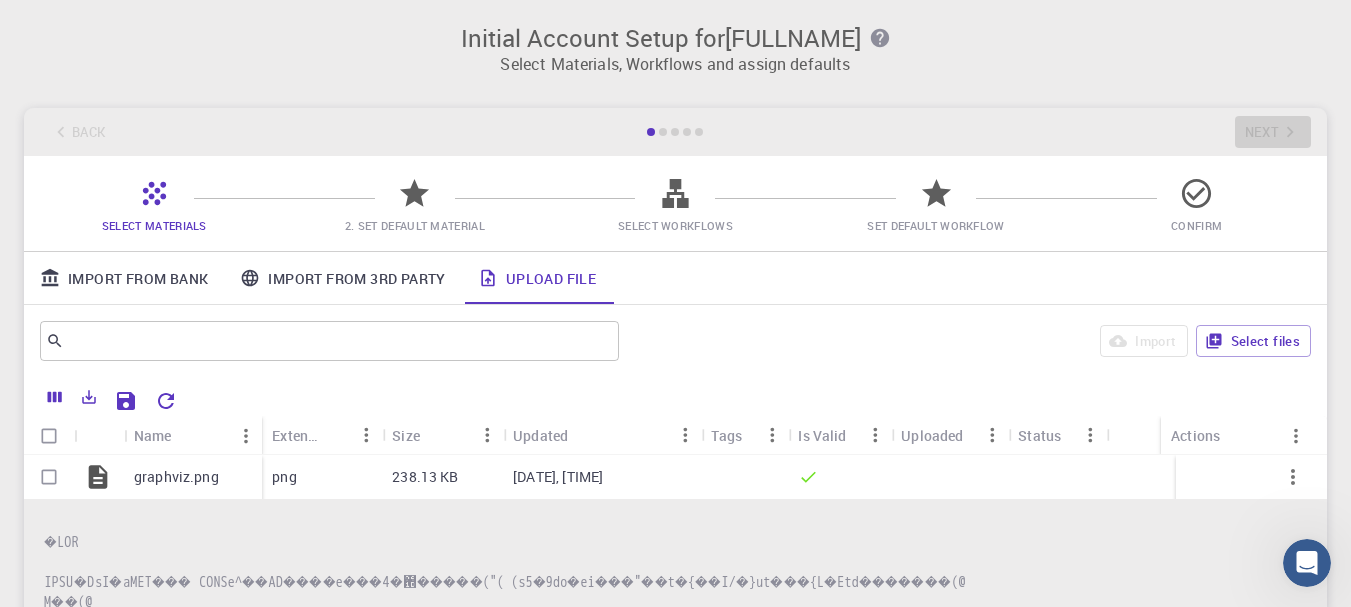 click on "Import From Bank" at bounding box center (124, 278) 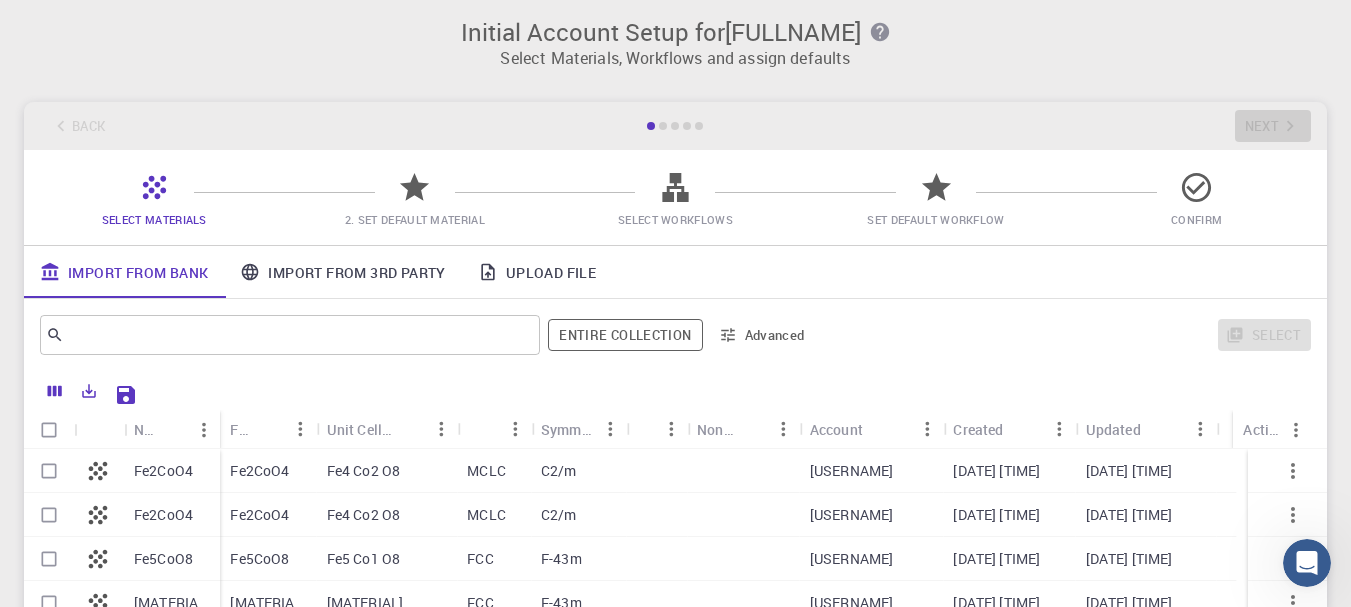 scroll, scrollTop: 4, scrollLeft: 0, axis: vertical 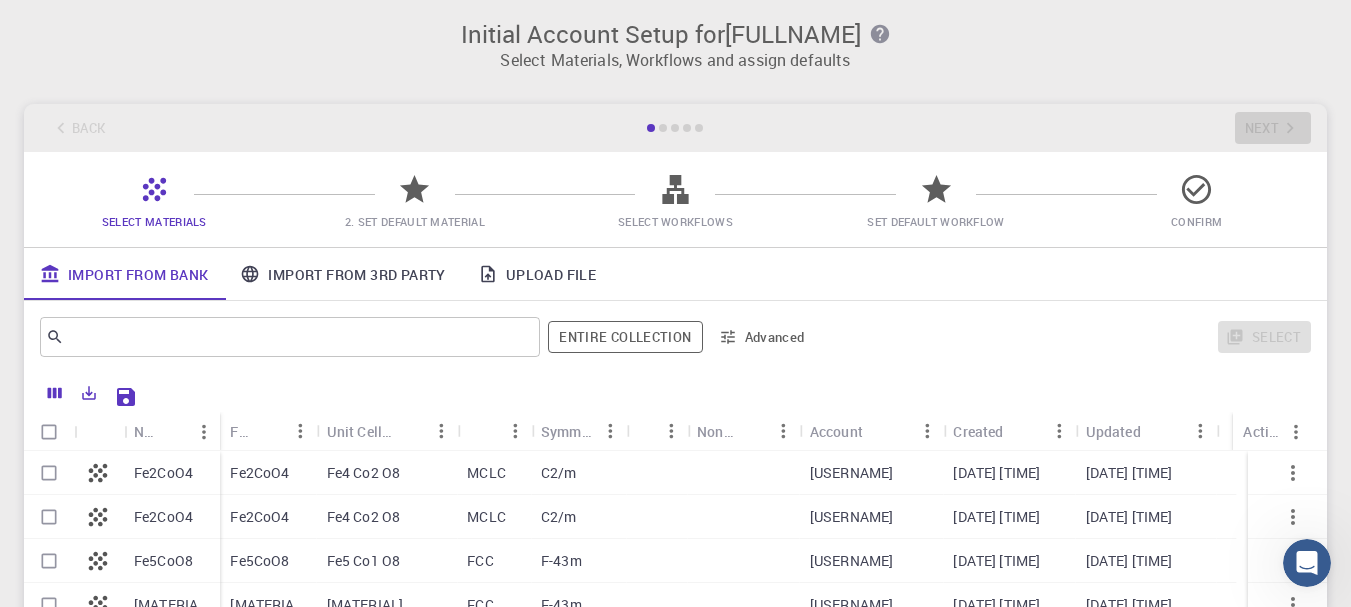 click on "Import From 3rd Party" at bounding box center (342, 274) 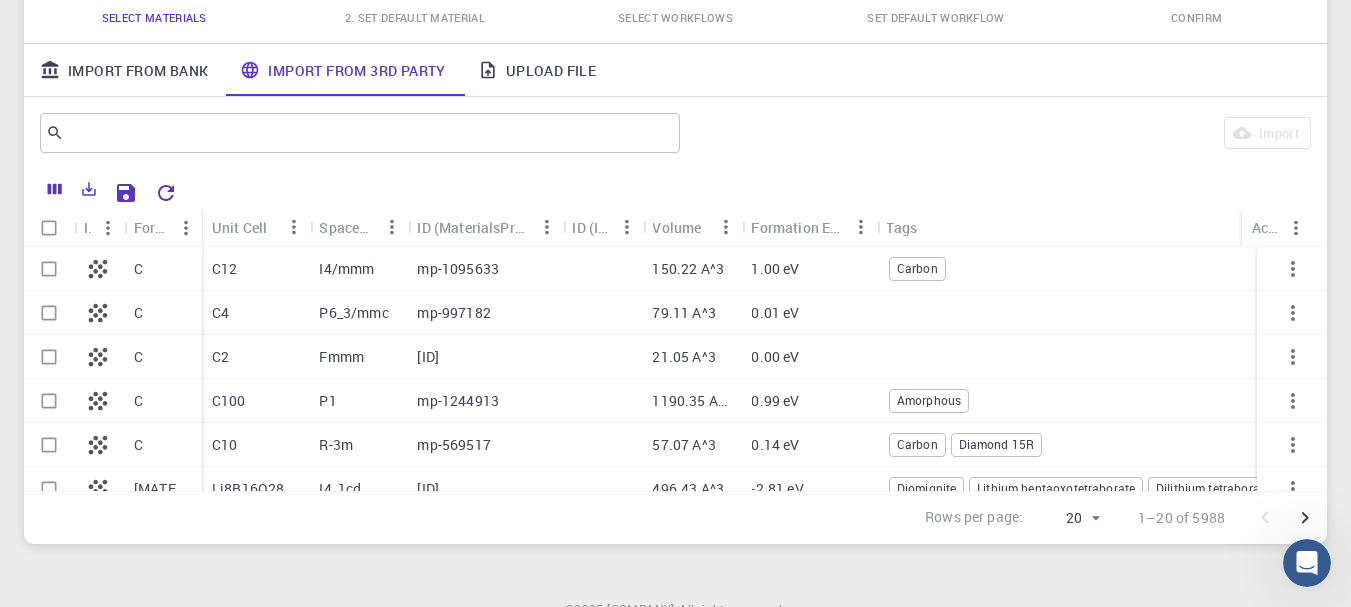 scroll, scrollTop: 209, scrollLeft: 0, axis: vertical 